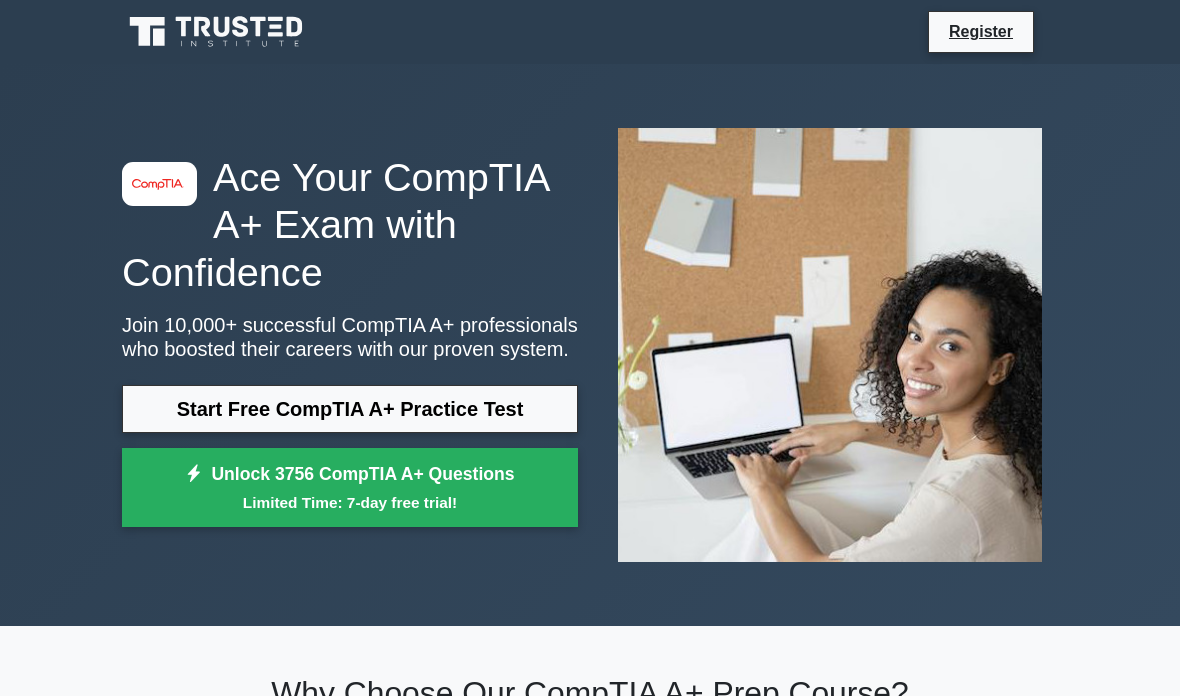 scroll, scrollTop: 0, scrollLeft: 0, axis: both 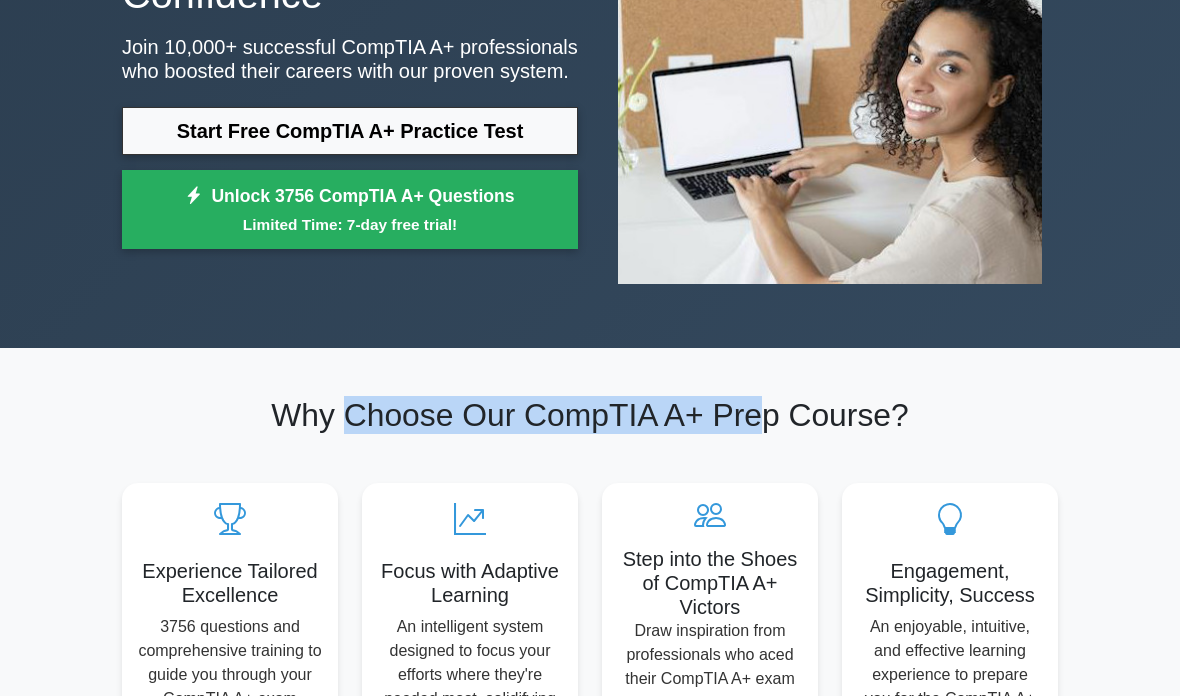 click on "Why Choose Our CompTIA A+ Prep Course?
Experience Tailored Excellence
3756 questions and comprehensive training to guide you through your CompTIA A+ exam preparation.
Focus with Adaptive Learning
An intelligent system designed to focus your efforts where they're needed most, solidifying your understanding.
Step into the Shoes of CompTIA A+ Victors
Draw inspiration from professionals who aced their CompTIA A+ exam on the first try with our Practice Package." at bounding box center (590, 576) 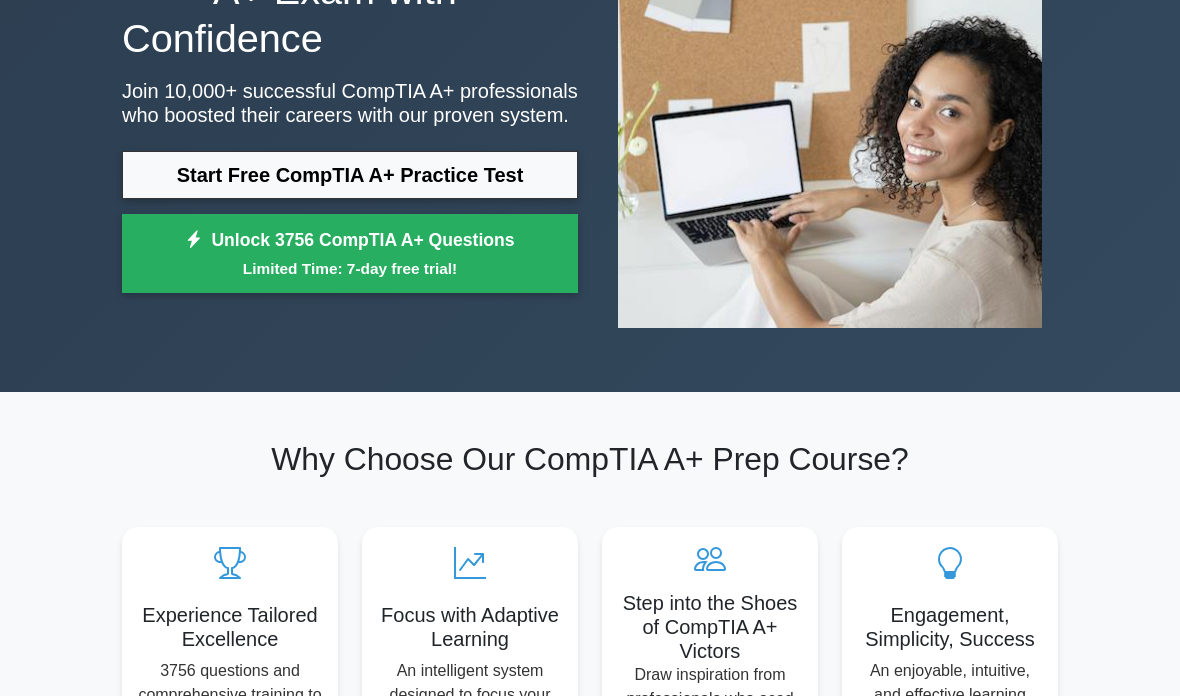 scroll, scrollTop: 182, scrollLeft: 0, axis: vertical 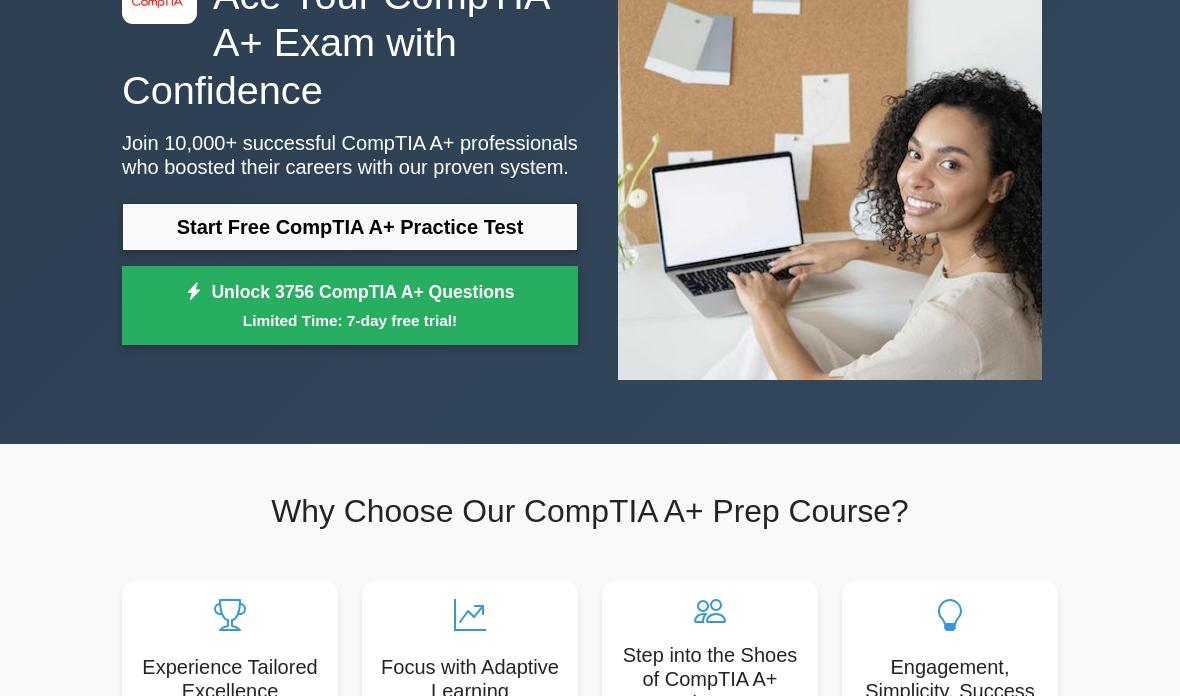 click on "Start Free CompTIA A+ Practice Test" at bounding box center (350, 227) 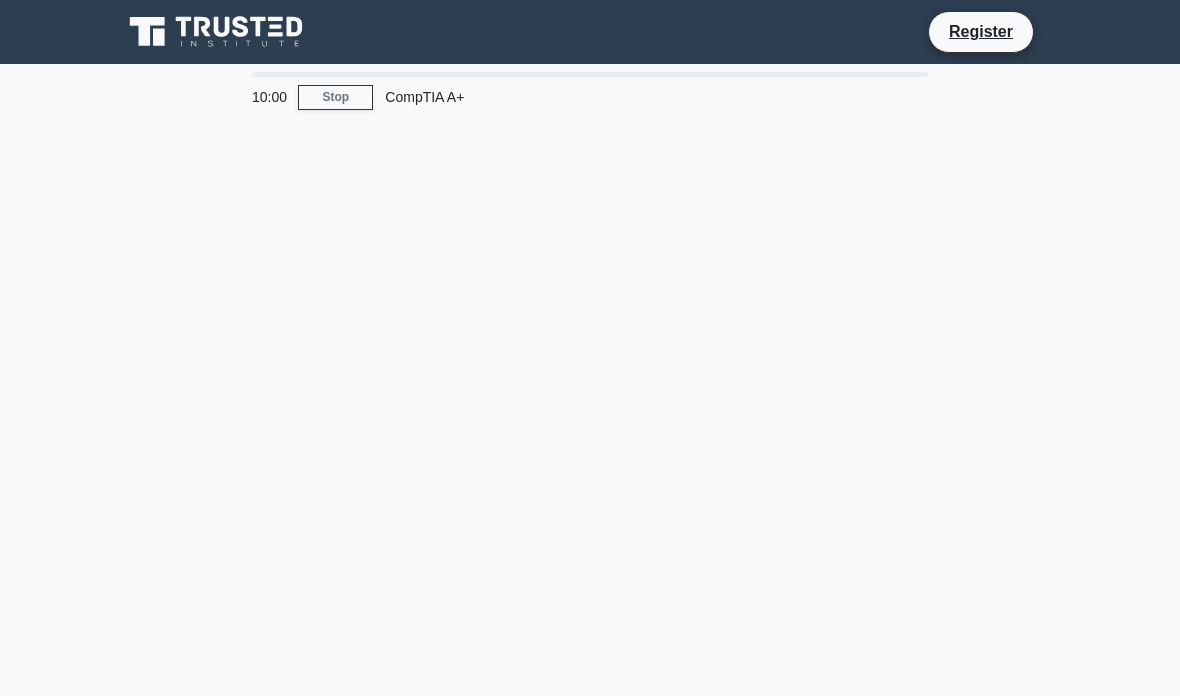 scroll, scrollTop: 0, scrollLeft: 0, axis: both 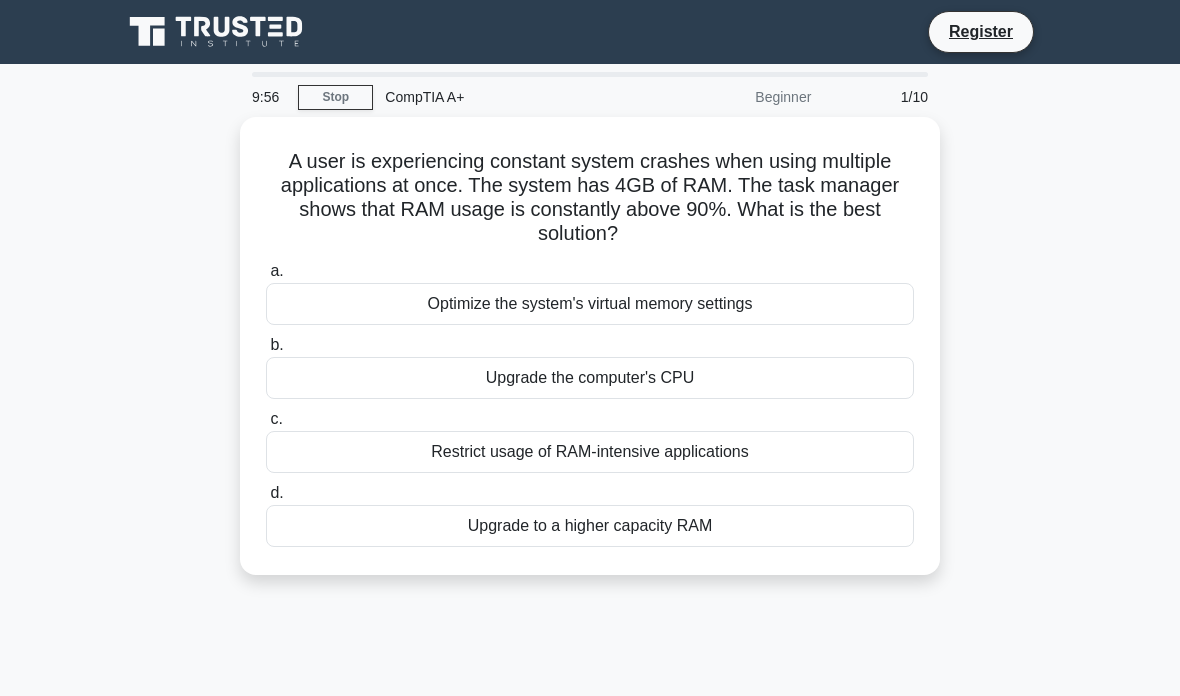 click on "Stop" at bounding box center [335, 97] 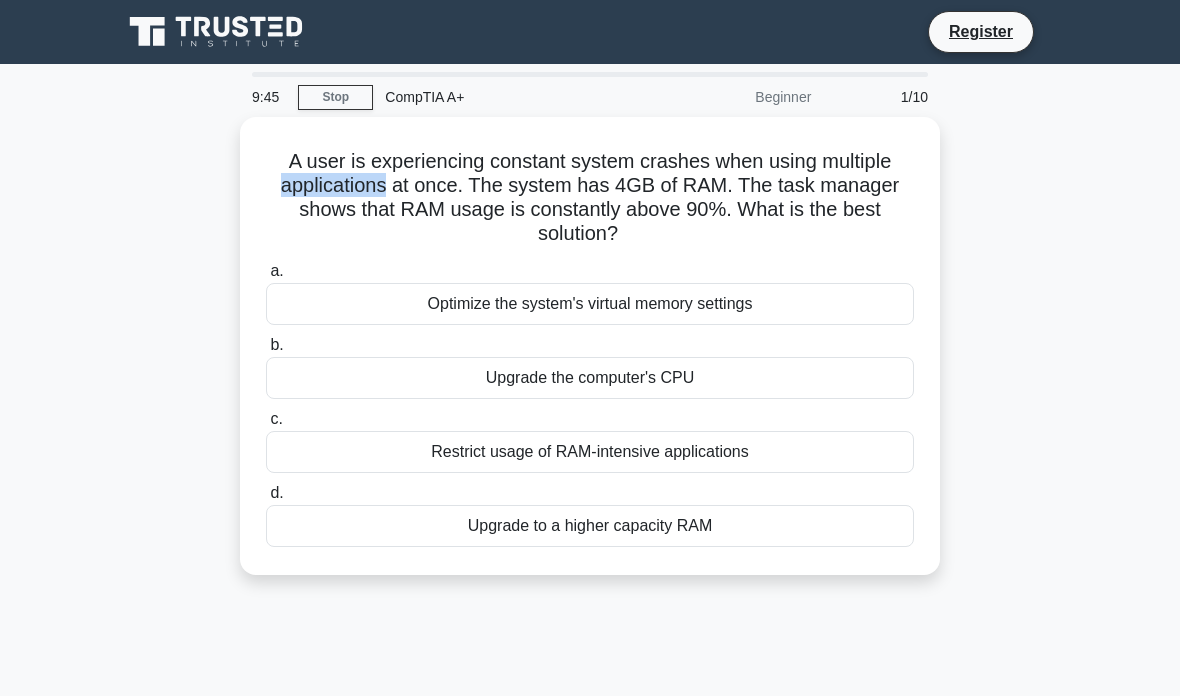 click on "9:45
Stop
CompTIA A+
Beginner
1/10
A user is experiencing constant system crashes when using multiple applications at once. The system has 4GB of RAM. The task manager shows that RAM usage is constantly above 90%. What is the best solution?
.spinner_0XTQ{transform-origin:center;animation:spinner_y6GP .75s linear infinite}@keyframes spinner_y6GP{100%{transform:rotate(360deg)}}
a.
b." at bounding box center (590, 572) 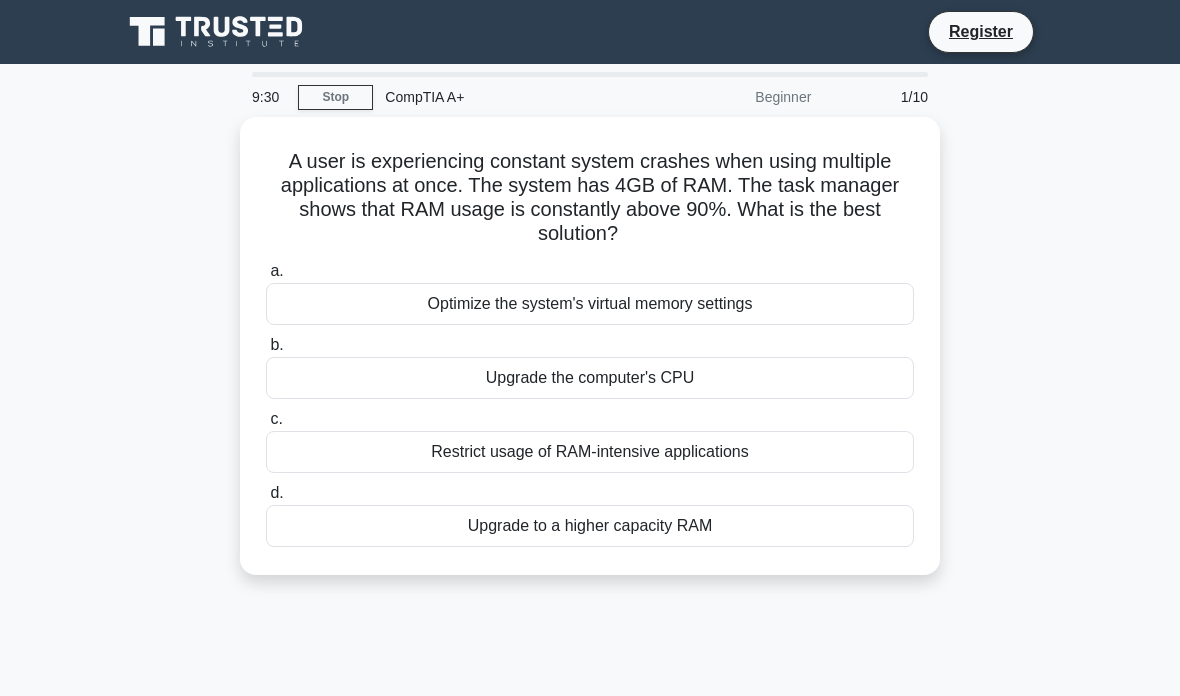 click on "Register" at bounding box center [590, 32] 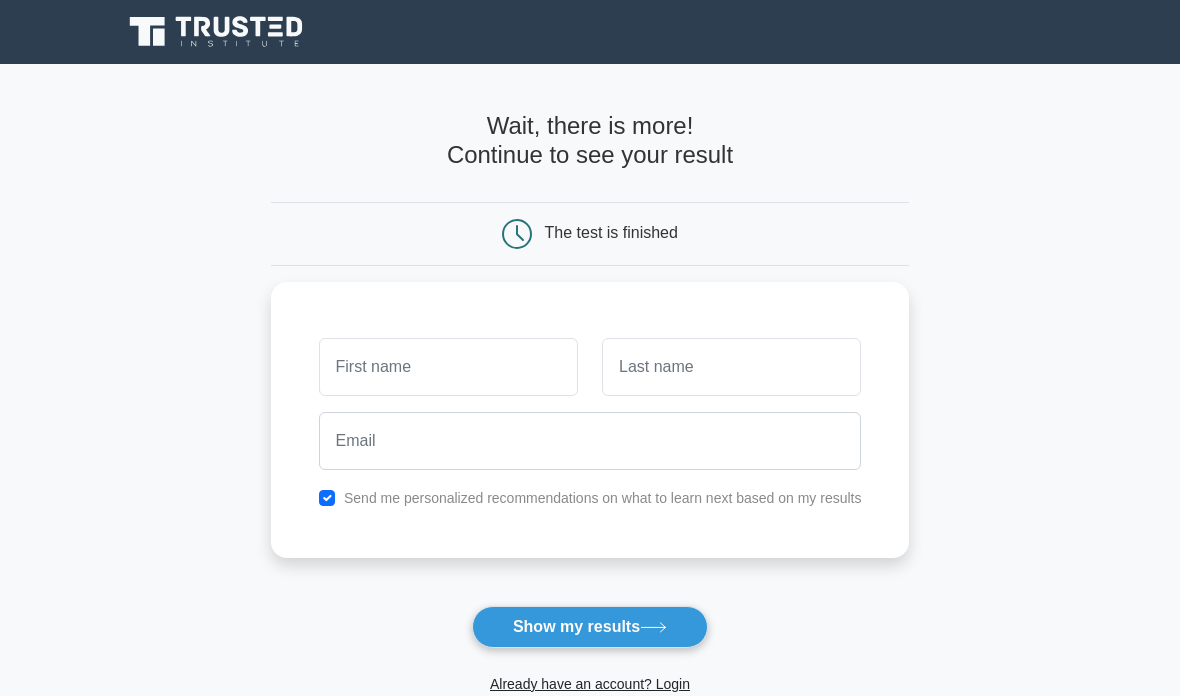 scroll, scrollTop: 0, scrollLeft: 0, axis: both 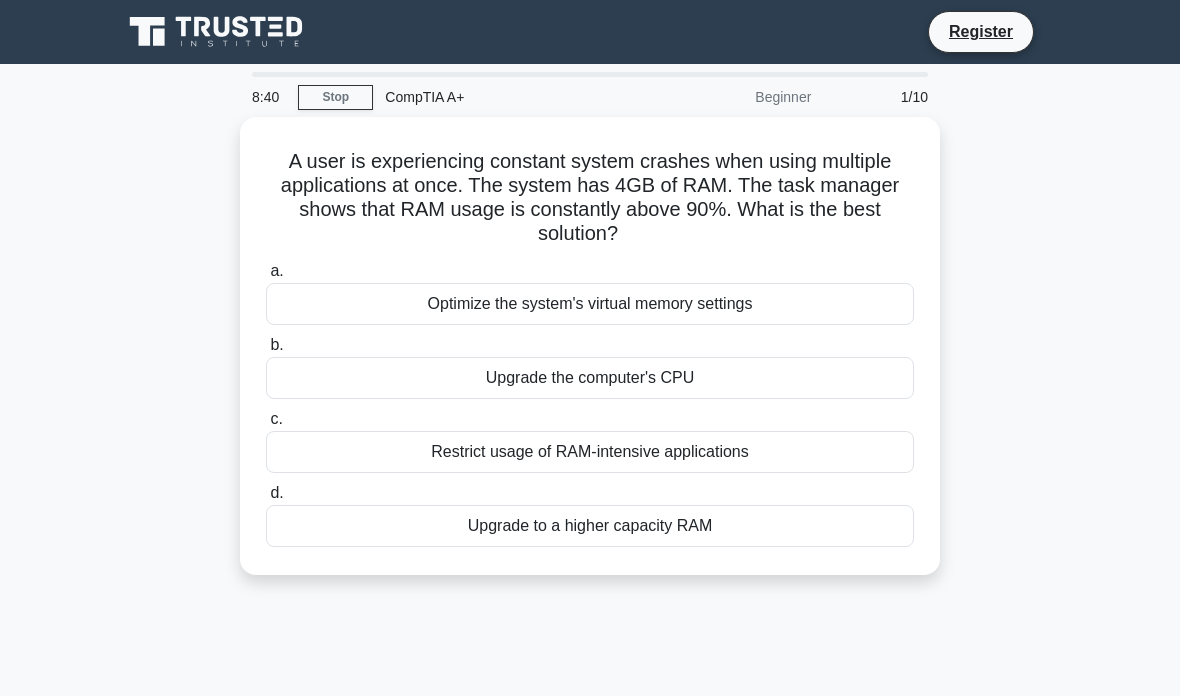 click on "8:40
Stop
CompTIA A+
Beginner
1/10
A user is experiencing constant system crashes when using multiple applications at once. The system has 4GB of RAM. The task manager shows that RAM usage is constantly above 90%. What is the best solution?
.spinner_0XTQ{transform-origin:center;animation:spinner_y6GP .75s linear infinite}@keyframes spinner_y6GP{100%{transform:rotate(360deg)}}
a.
b. c. d." at bounding box center [590, 572] 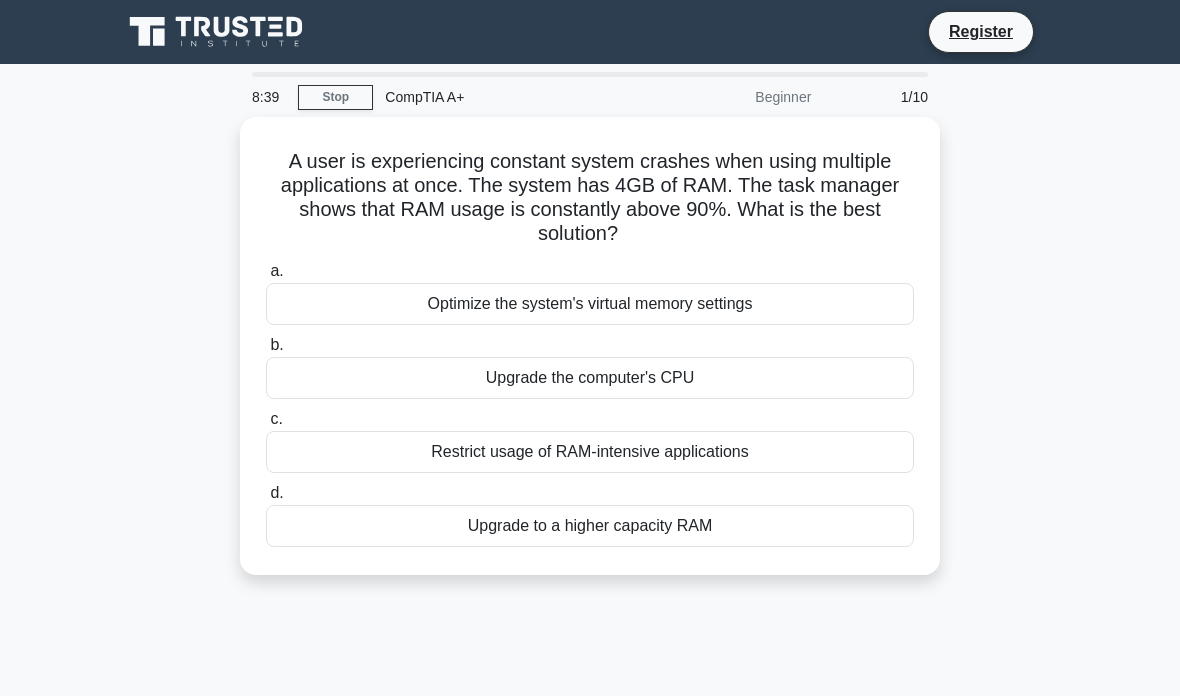 click on "Optimize the system's virtual memory settings" at bounding box center (590, 304) 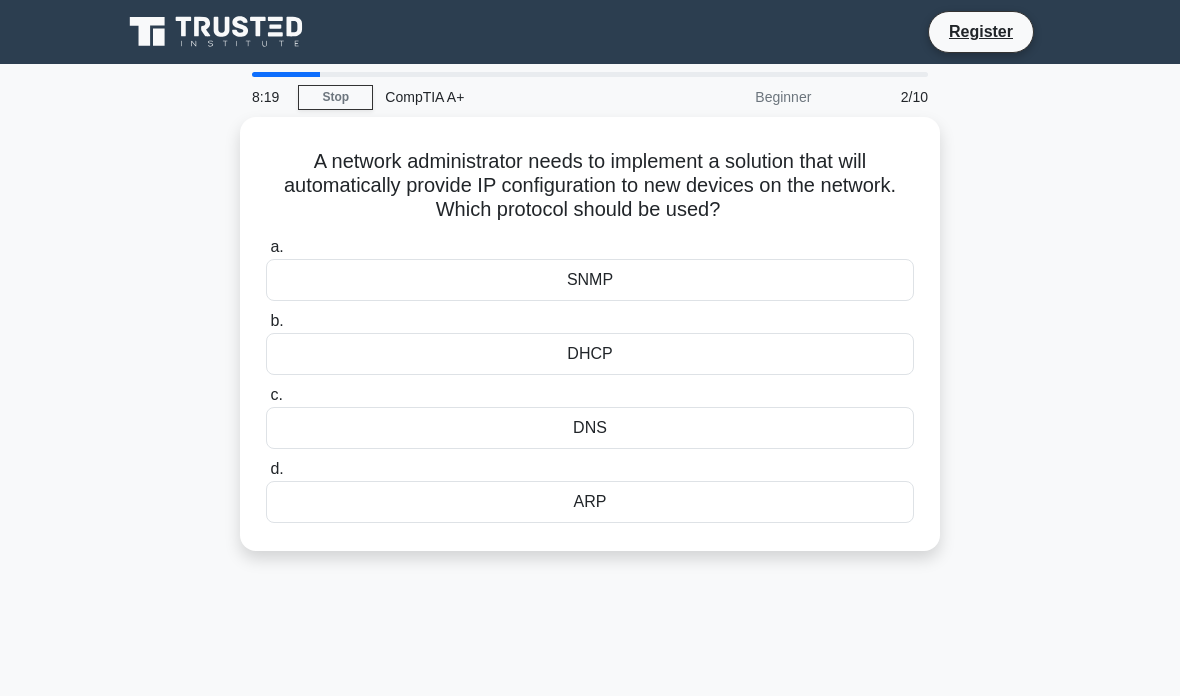 click on "8:19
Stop
CompTIA A+
Beginner
2/10
A network administrator needs to implement a solution that will automatically provide IP configuration to new devices on the network. Which protocol should be used?
.spinner_0XTQ{transform-origin:center;animation:spinner_y6GP .75s linear infinite}@keyframes spinner_y6GP{100%{transform:rotate(360deg)}}
a." at bounding box center [590, 572] 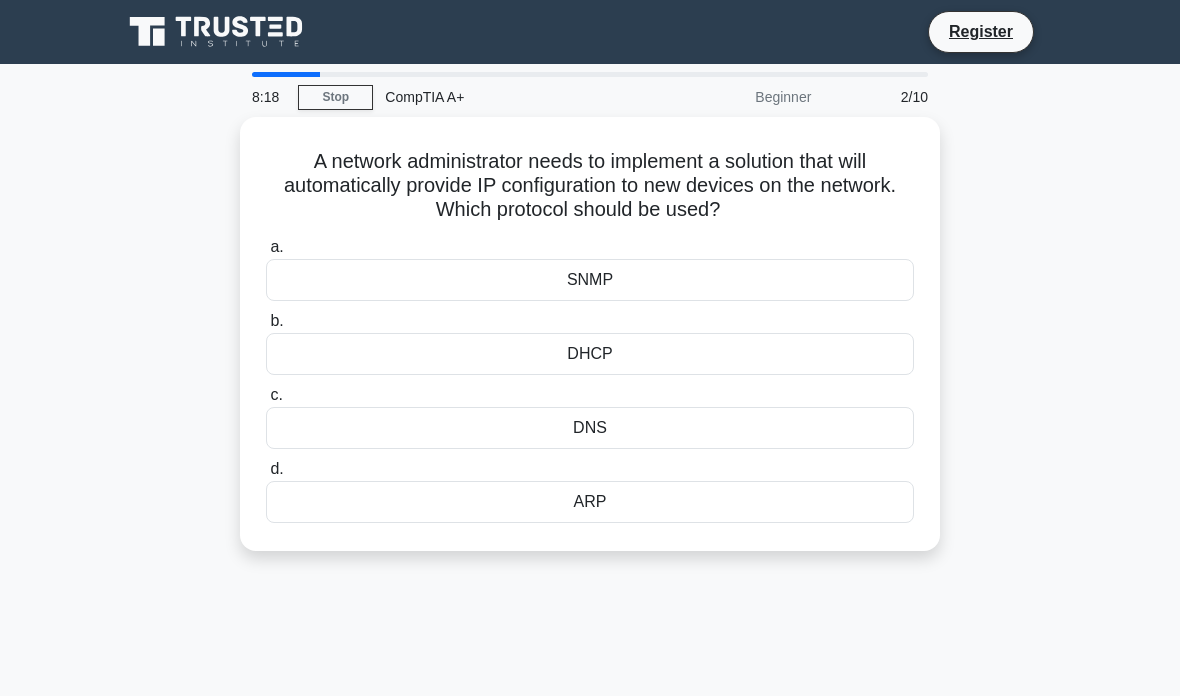 click on "DNS" at bounding box center [590, 428] 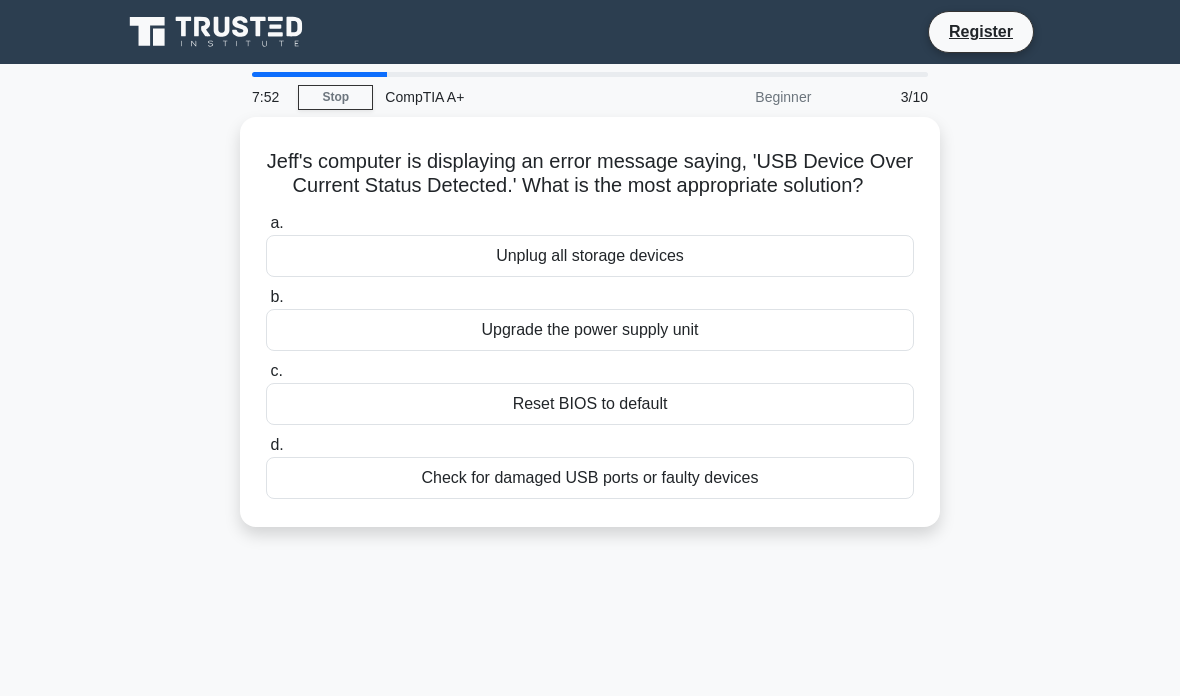 click on "7:52
Stop
CompTIA A+
Beginner
3/10
Jeff's computer is displaying an error message saying, 'USB Device Over Current Status Detected.' What is the most appropriate solution?
.spinner_0XTQ{transform-origin:center;animation:spinner_y6GP .75s linear infinite}@keyframes spinner_y6GP{100%{transform:rotate(360deg)}}
a.
b. c." at bounding box center [590, 572] 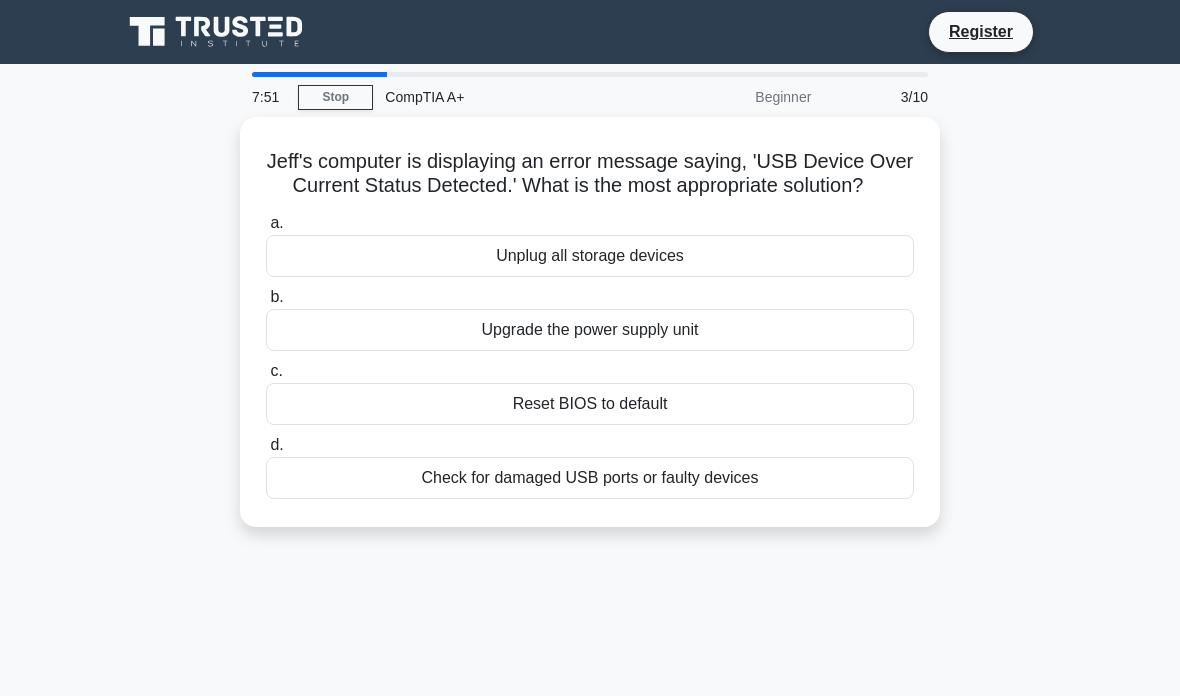 click on "Check for damaged USB ports or faulty devices" at bounding box center [590, 478] 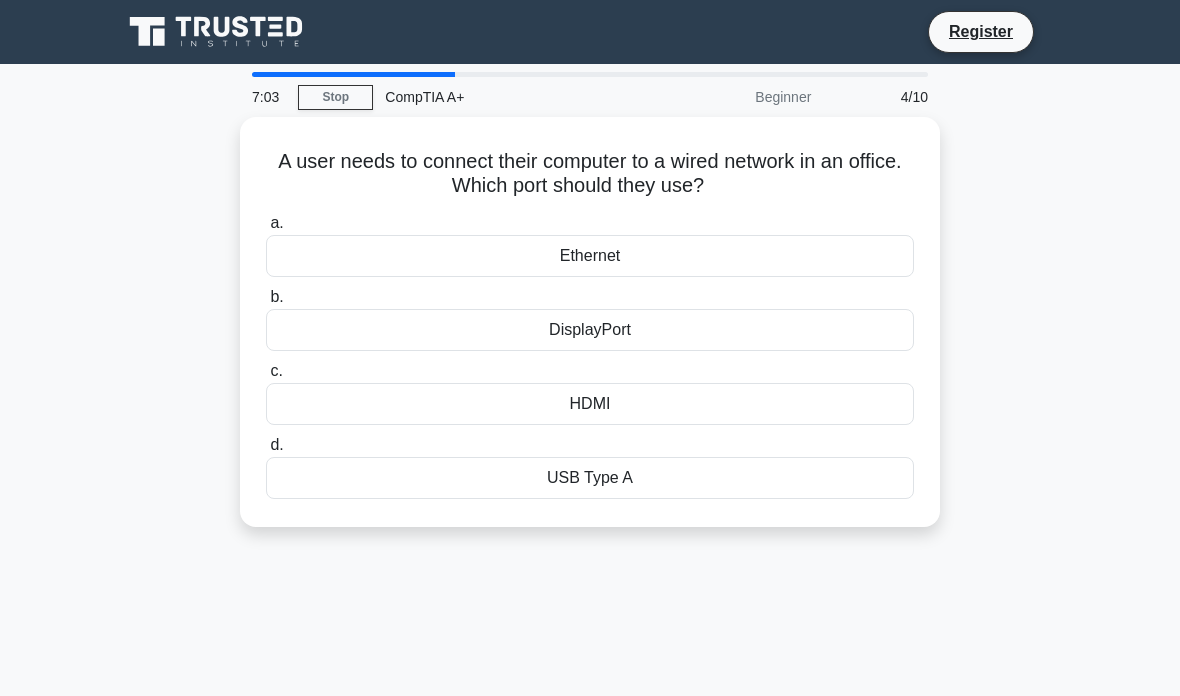 click on "7:03
Stop
CompTIA A+
Beginner
4/10
A user needs to connect their computer to a wired network in an office. Which port should they use?
.spinner_0XTQ{transform-origin:center;animation:spinner_y6GP .75s linear infinite}@keyframes spinner_y6GP{100%{transform:rotate(360deg)}}
a.
b. c. d." at bounding box center [590, 572] 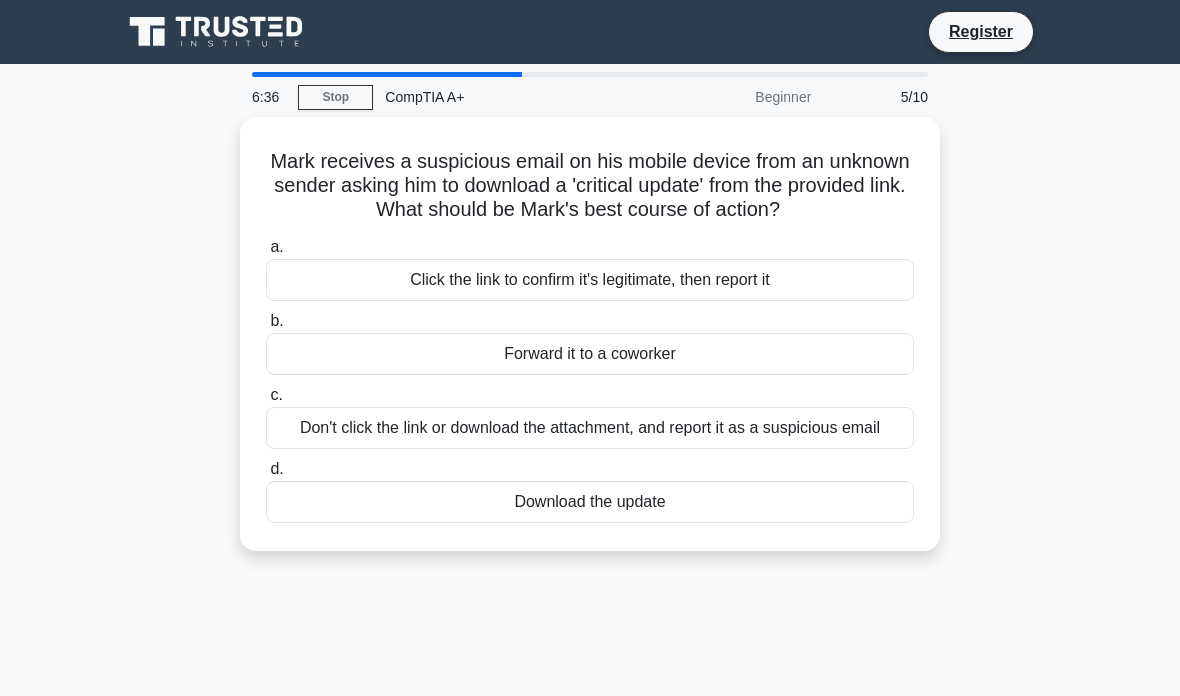 click on "Mark receives a suspicious email on his mobile device from an unknown sender asking him to download a 'critical update' from the provided link. What should be Mark's best course of action?
.spinner_0XTQ{transform-origin:center;animation:spinner_y6GP .75s linear infinite}@keyframes spinner_y6GP{100%{transform:rotate(360deg)}}
a.
Click the link to confirm it's legitimate, then report it
b. c. d." at bounding box center (590, 346) 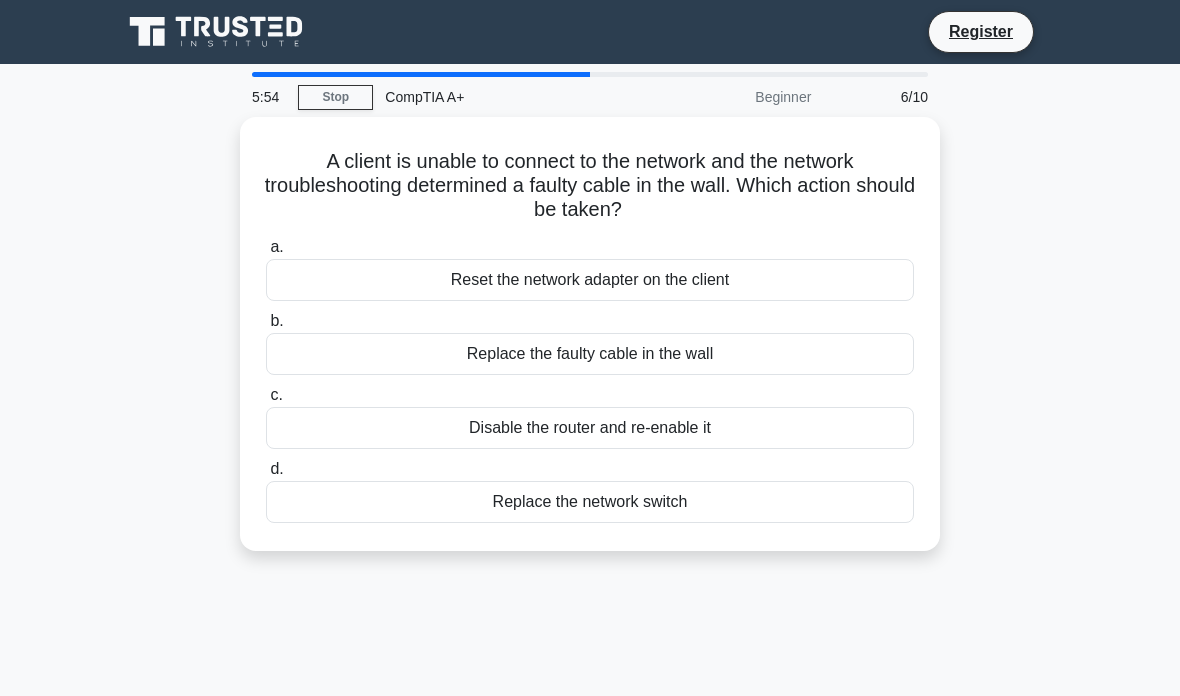 click on "5:54
Stop
CompTIA A+
Beginner
6/10
A client is unable to connect to the network and the network troubleshooting determined a faulty cable in the wall. Which action should be taken?
.spinner_0XTQ{transform-origin:center;animation:spinner_y6GP .75s linear infinite}@keyframes spinner_y6GP{100%{transform:rotate(360deg)}}
a.
b. c. d." at bounding box center (590, 572) 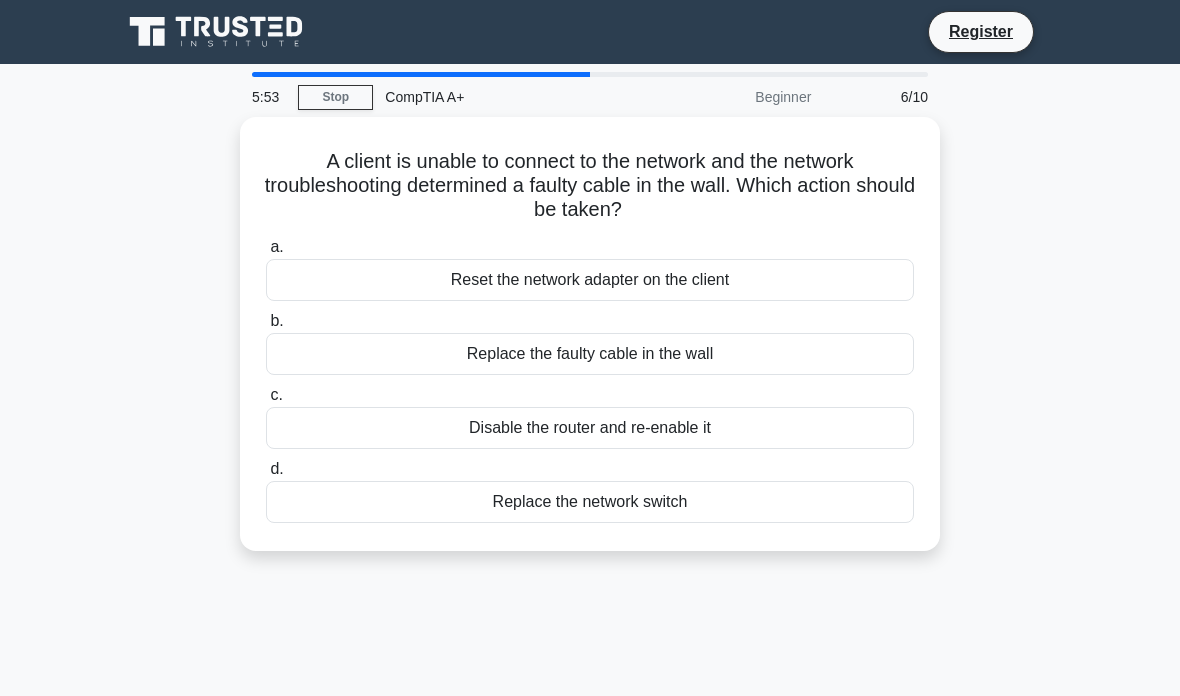 click on "Replace the faulty cable in the wall" at bounding box center (590, 354) 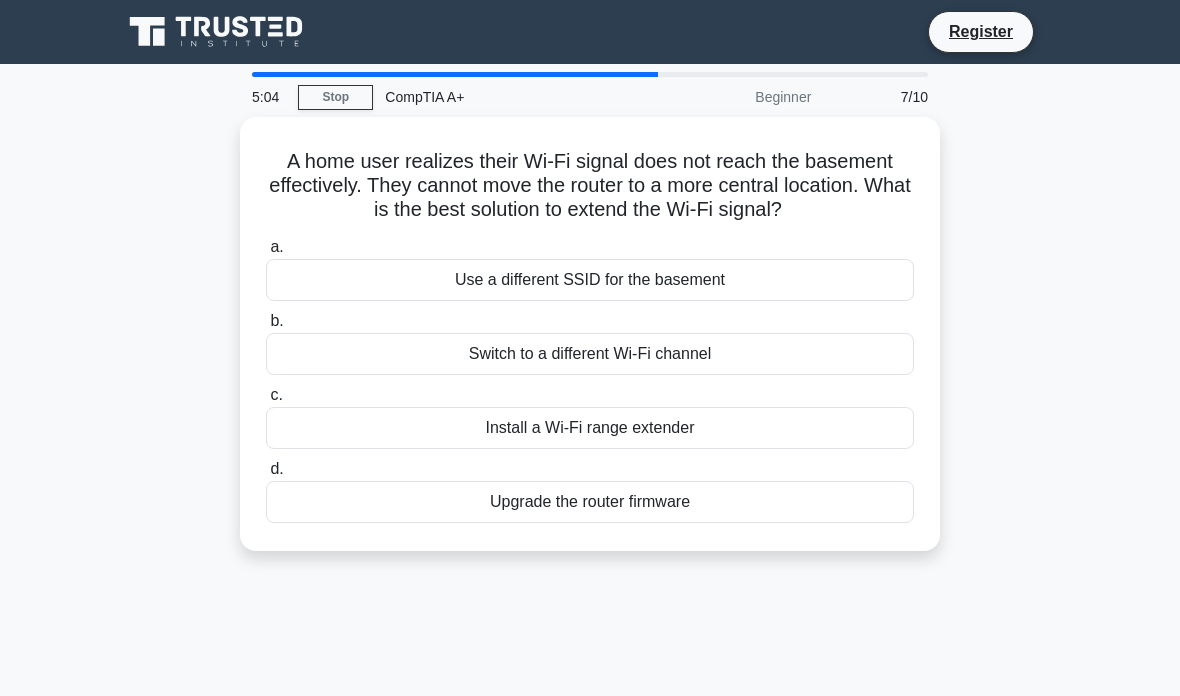 click on "5:04
Stop
CompTIA A+
Beginner
7/10
A home user realizes their Wi-Fi signal does not reach the basement effectively. They cannot move the router to a more central location. What is the best solution to extend the Wi-Fi signal?
.spinner_0XTQ{transform-origin:center;animation:spinner_y6GP .75s linear infinite}@keyframes spinner_y6GP{100%{transform:rotate(360deg)}}
a.
b." at bounding box center (590, 572) 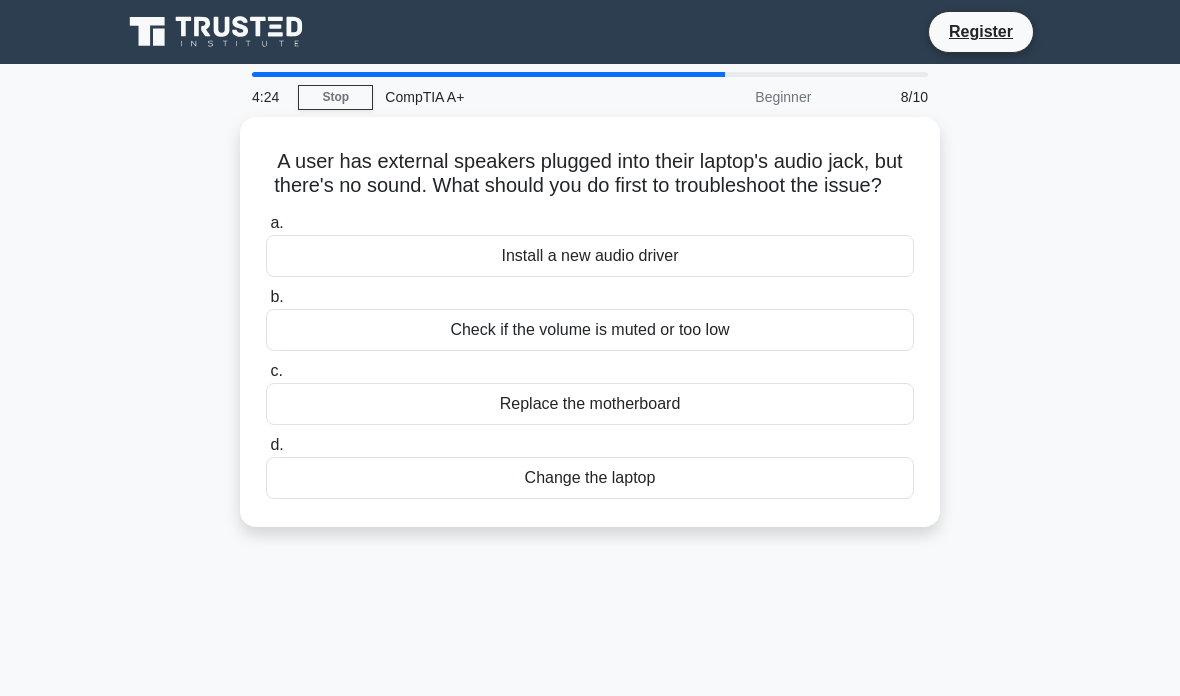 click on "4:24
Stop
CompTIA A+
Beginner
8/10
A user has external speakers plugged into their laptop's audio jack, but there's no sound. What should you do first to troubleshoot the issue?
.spinner_0XTQ{transform-origin:center;animation:spinner_y6GP .75s linear infinite}@keyframes spinner_y6GP{100%{transform:rotate(360deg)}}
a." at bounding box center (590, 572) 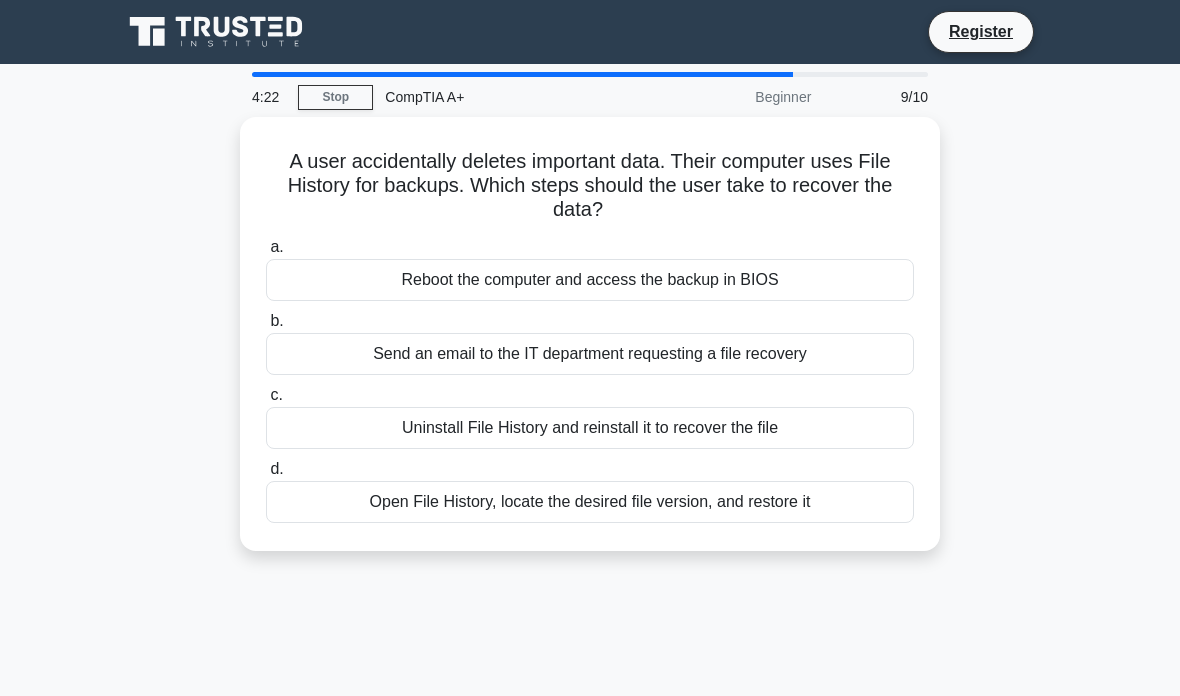 click on "A user accidentally deletes important data. Their computer uses File History for backups. Which steps should the user take to recover the data?
.spinner_0XTQ{transform-origin:center;animation:spinner_y6GP .75s linear infinite}@keyframes spinner_y6GP{100%{transform:rotate(360deg)}}" at bounding box center [590, 186] 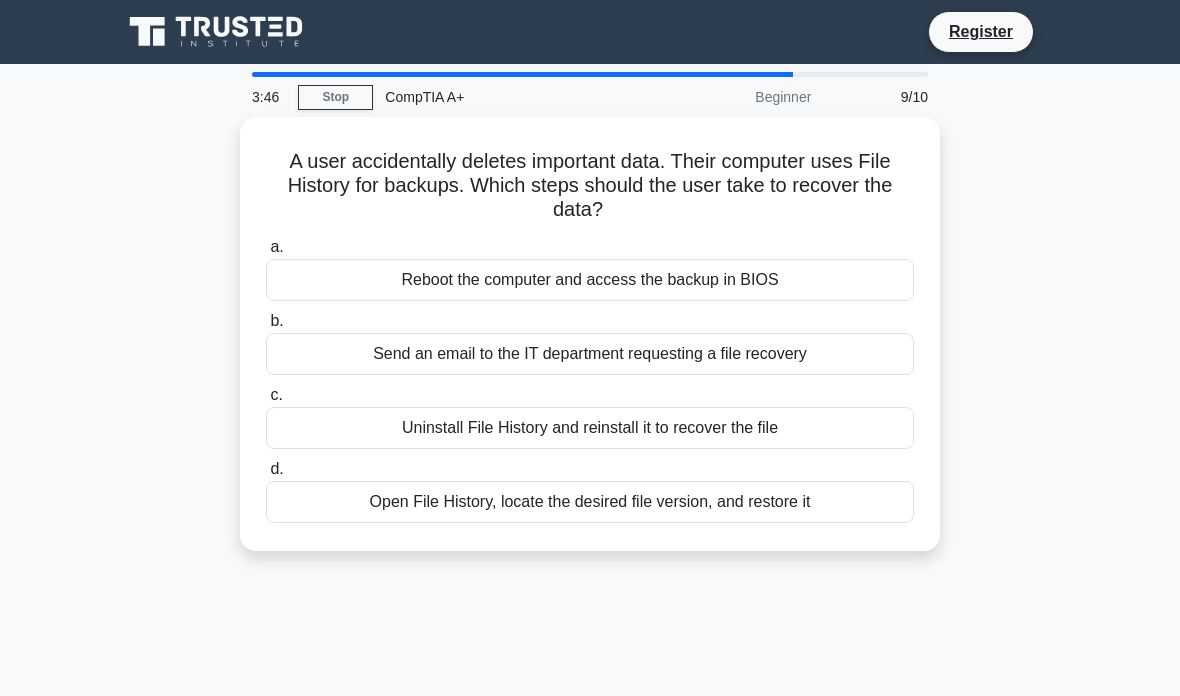 click on "3:46
Stop
CompTIA A+
Beginner
9/10
A user accidentally deletes important data. Their computer uses File History for backups. Which steps should the user take to recover the data?
.spinner_0XTQ{transform-origin:center;animation:spinner_y6GP .75s linear infinite}@keyframes spinner_y6GP{100%{transform:rotate(360deg)}}
a." at bounding box center [590, 572] 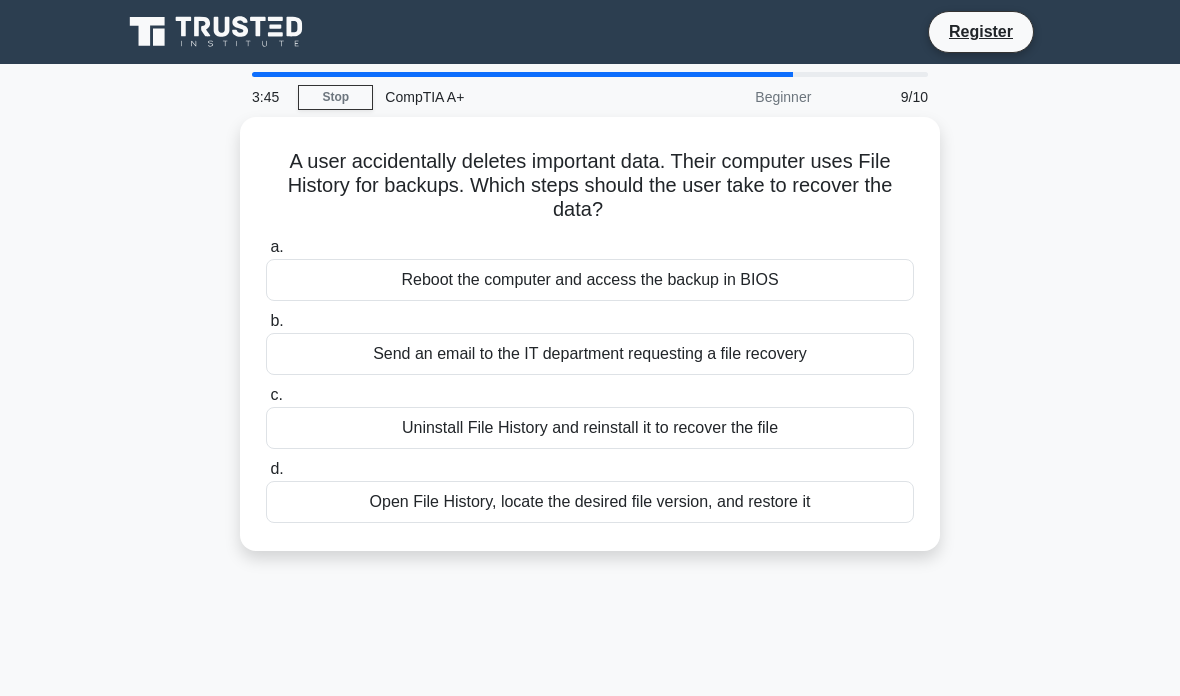 click on "Open File History, locate the desired file version, and restore it" at bounding box center [590, 502] 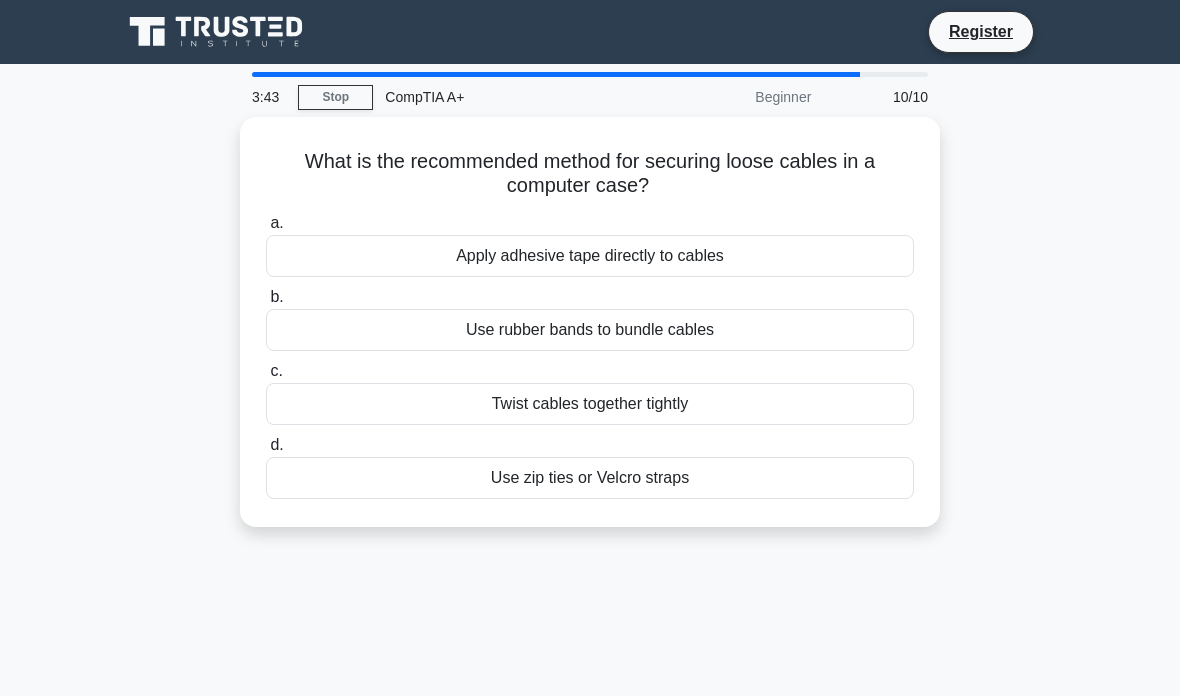 click on "What is the recommended method for securing loose cables in a computer case?
.spinner_0XTQ{transform-origin:center;animation:spinner_y6GP .75s linear infinite}@keyframes spinner_y6GP{100%{transform:rotate(360deg)}}" at bounding box center [590, 174] 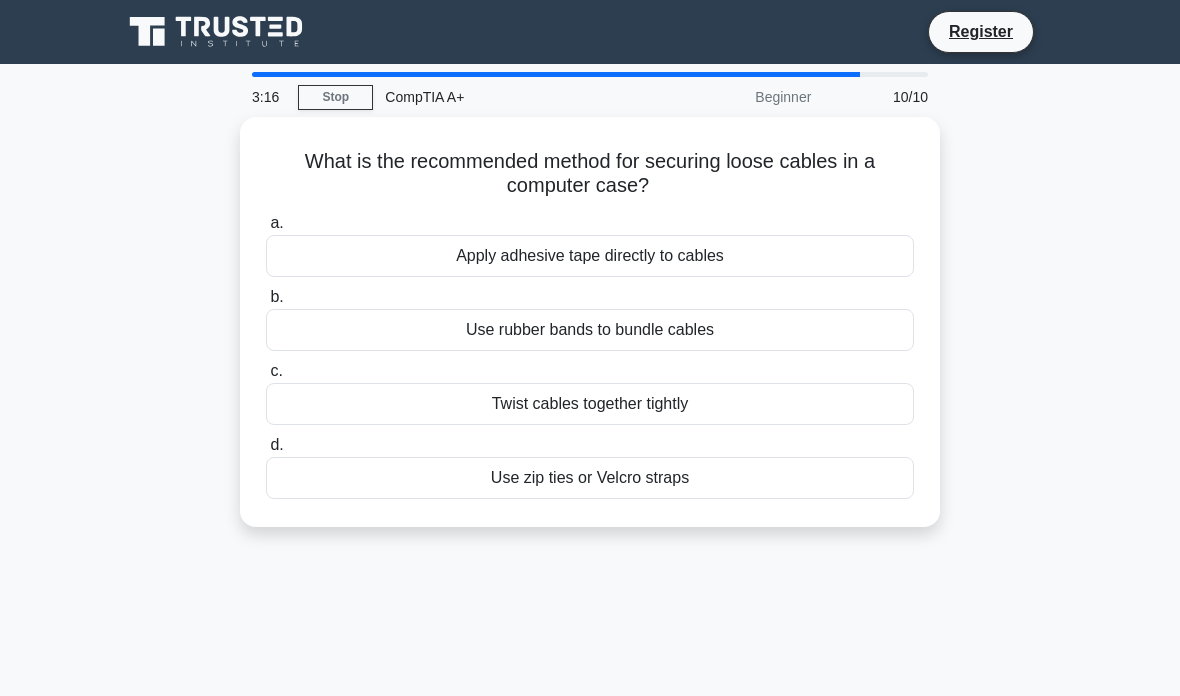 click on "3:16
Stop
CompTIA A+
Beginner
10/10
What is the recommended method for securing loose cables in a computer case?
.spinner_0XTQ{transform-origin:center;animation:spinner_y6GP .75s linear infinite}@keyframes spinner_y6GP{100%{transform:rotate(360deg)}}
a.
b." at bounding box center [590, 572] 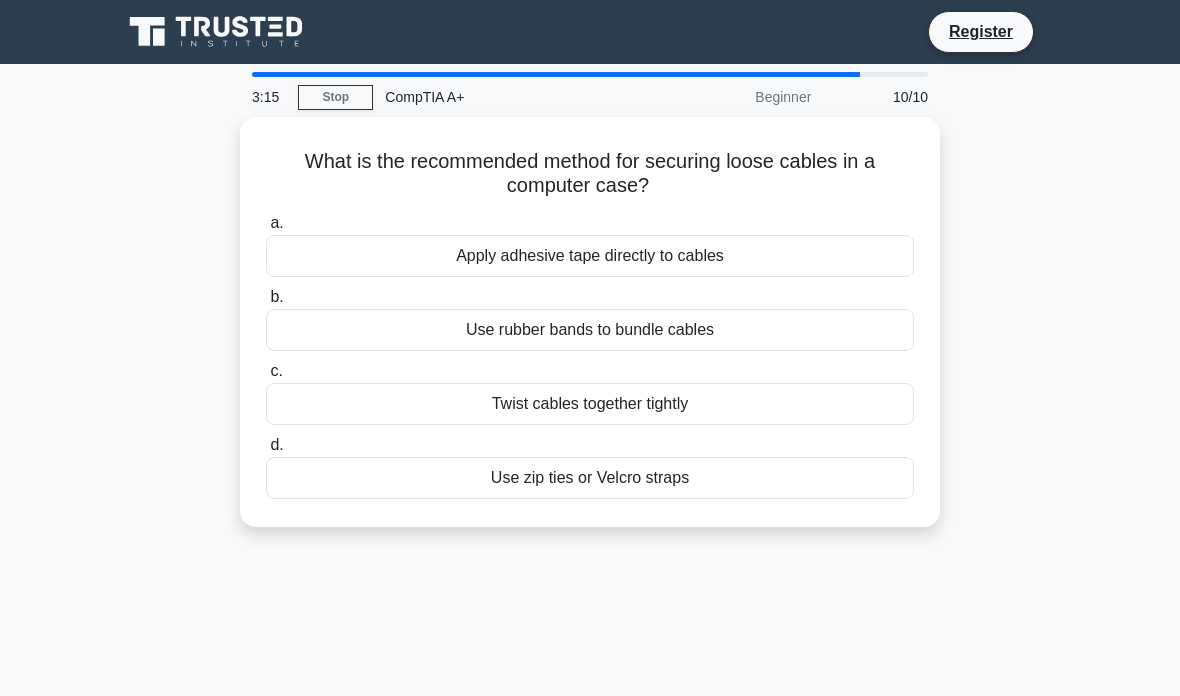 click on "Use rubber bands to bundle cables" at bounding box center [590, 330] 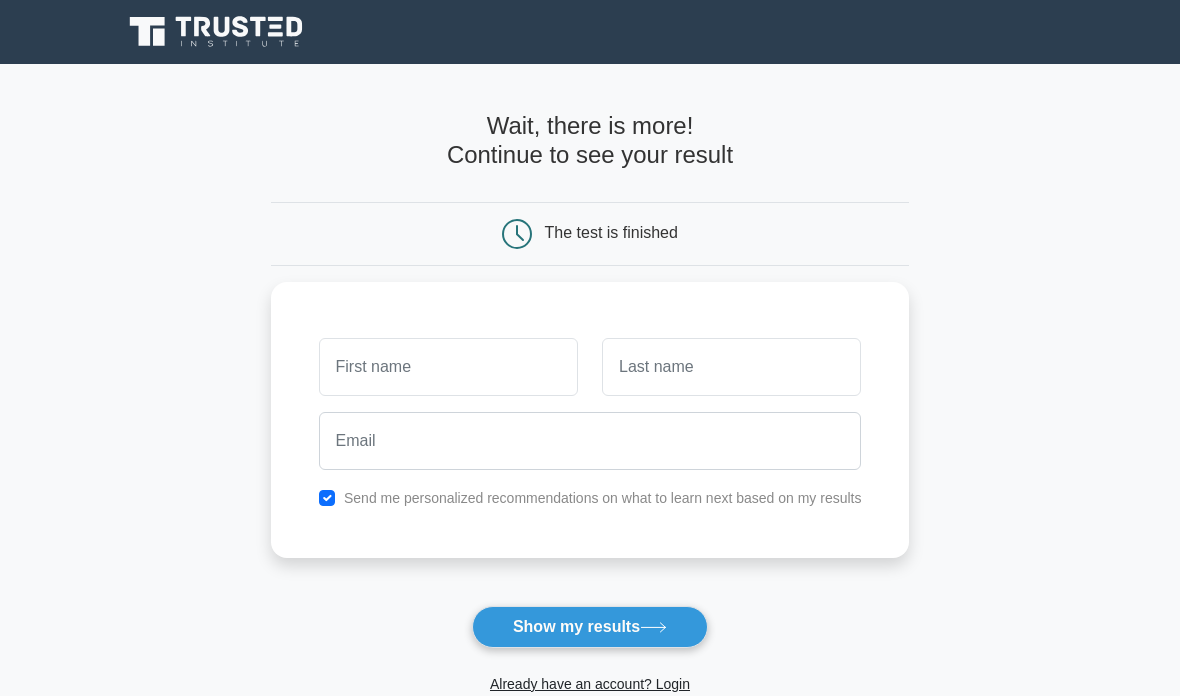 scroll, scrollTop: 0, scrollLeft: 0, axis: both 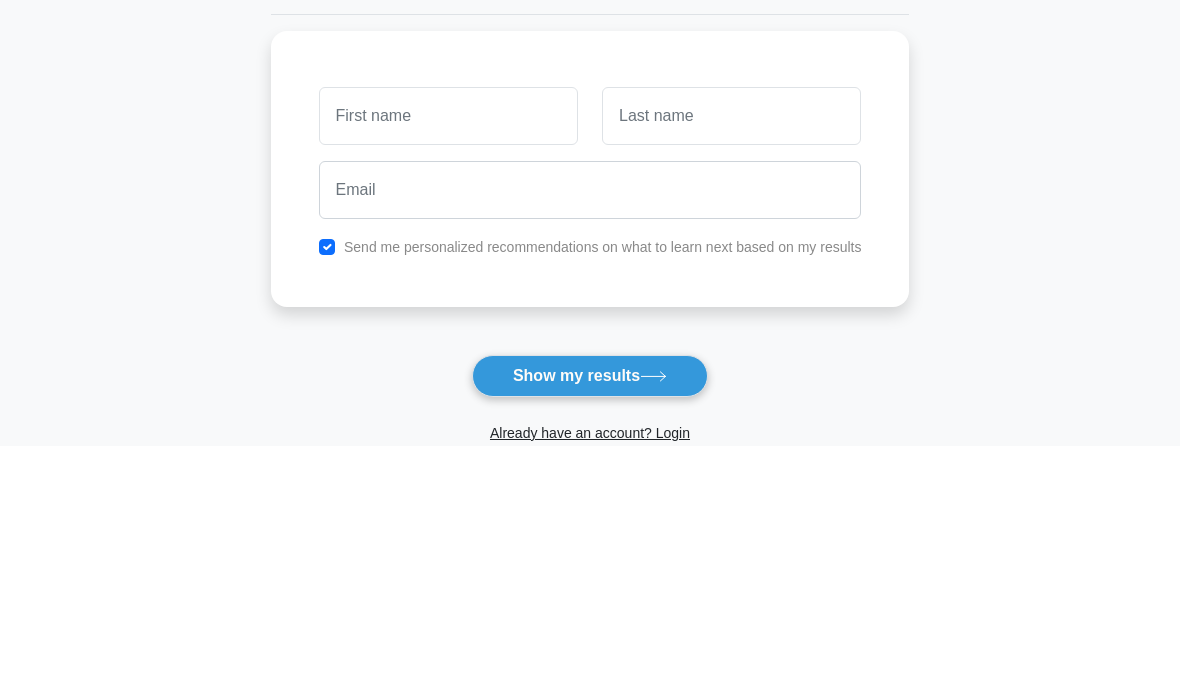 click on "Wait, there is more! Continue to see your result
The test is finished
and the" at bounding box center (590, 423) 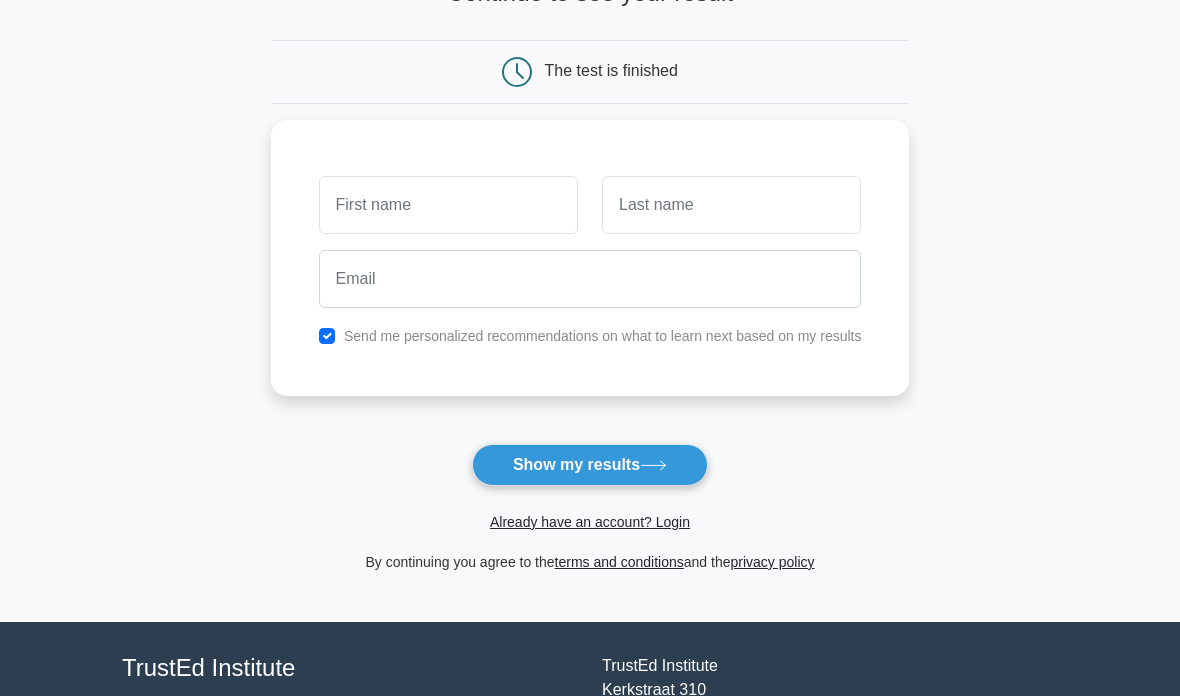scroll, scrollTop: 162, scrollLeft: 0, axis: vertical 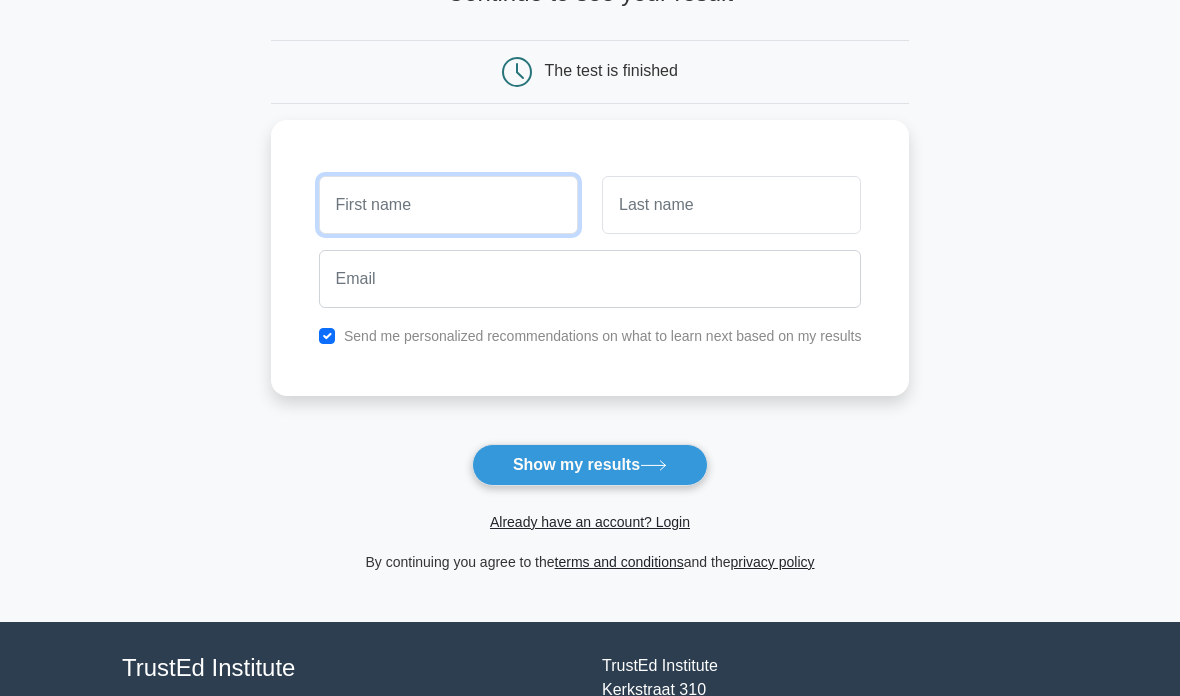 click at bounding box center [448, 205] 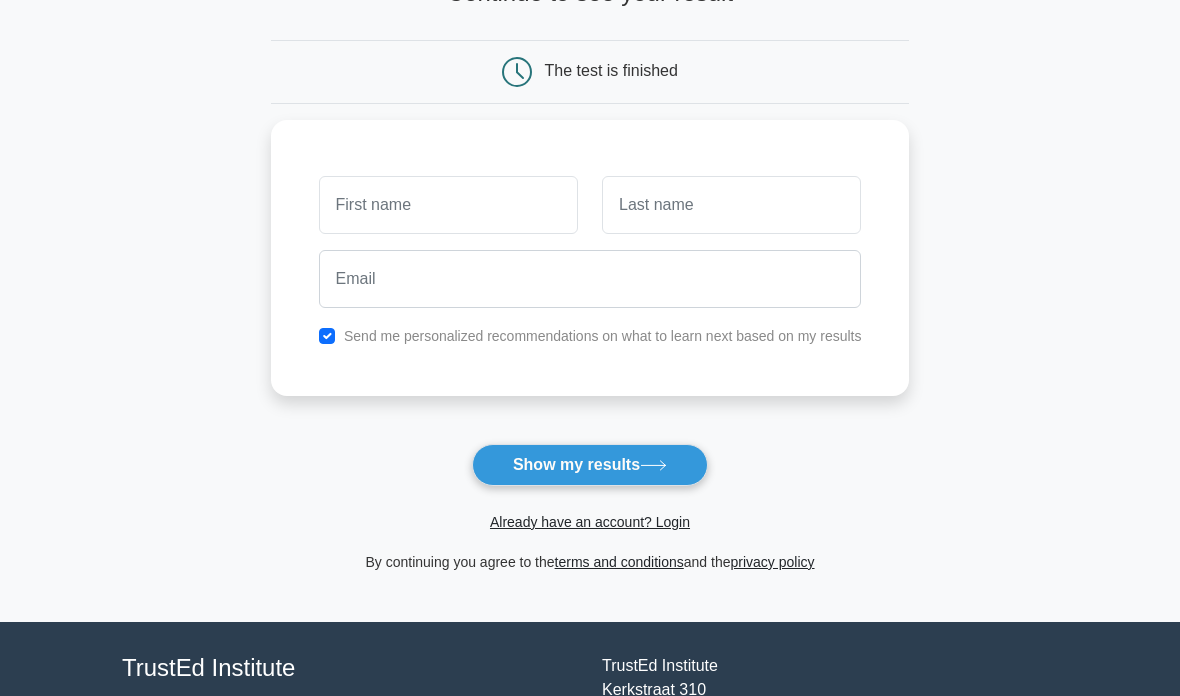 click on "The test is finished" at bounding box center [590, 72] 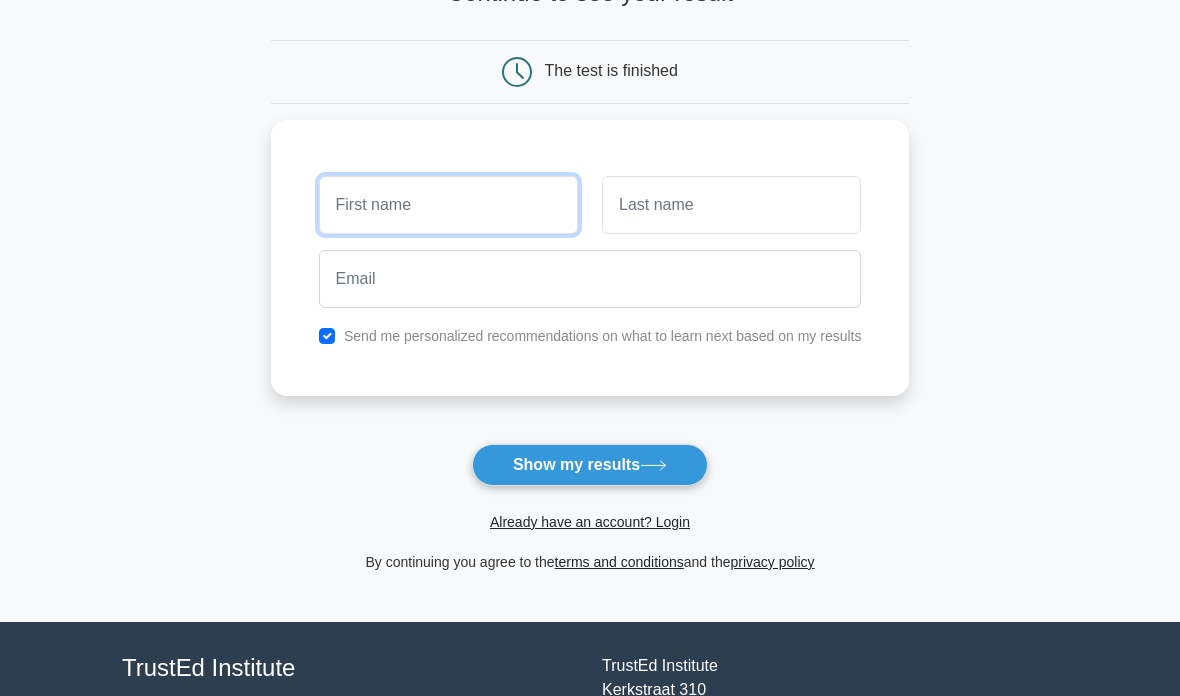 click at bounding box center (448, 205) 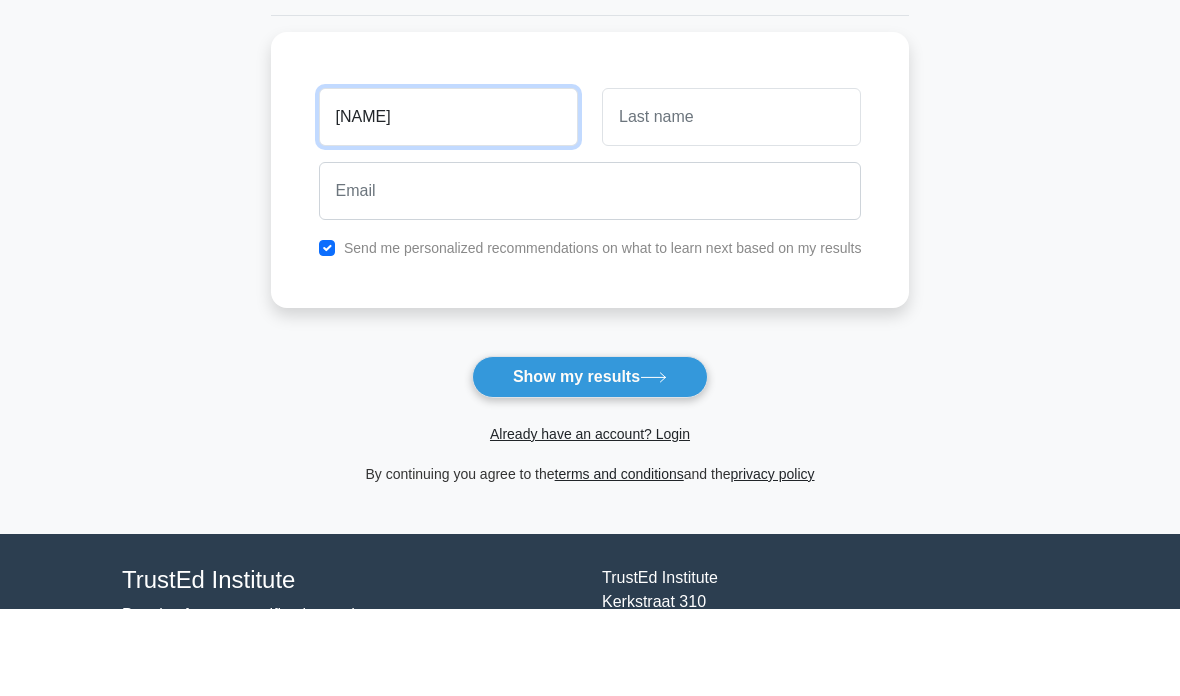 type on "[NAME]" 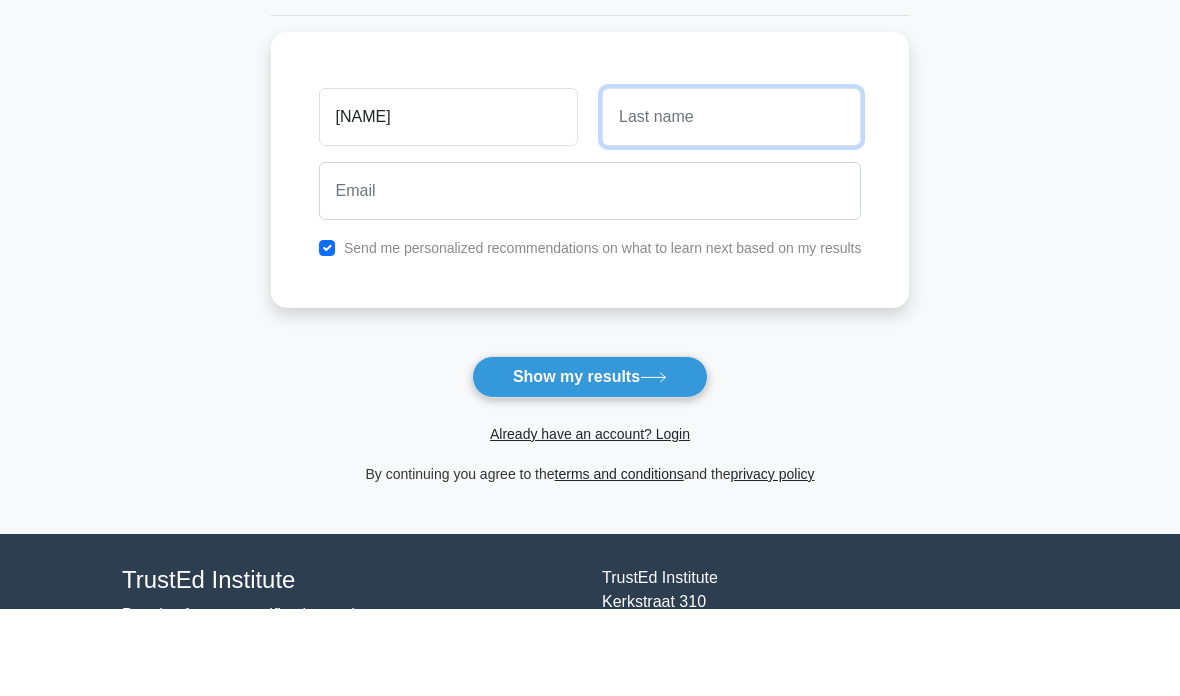 click at bounding box center [731, 205] 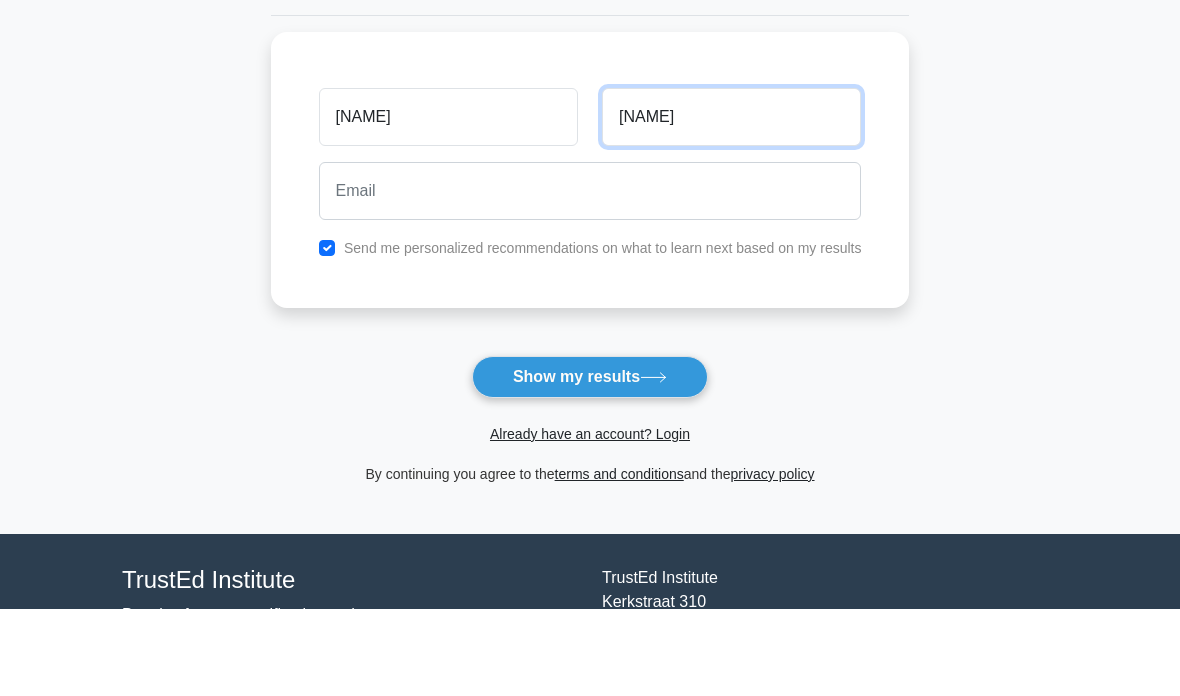 scroll, scrollTop: 0, scrollLeft: 0, axis: both 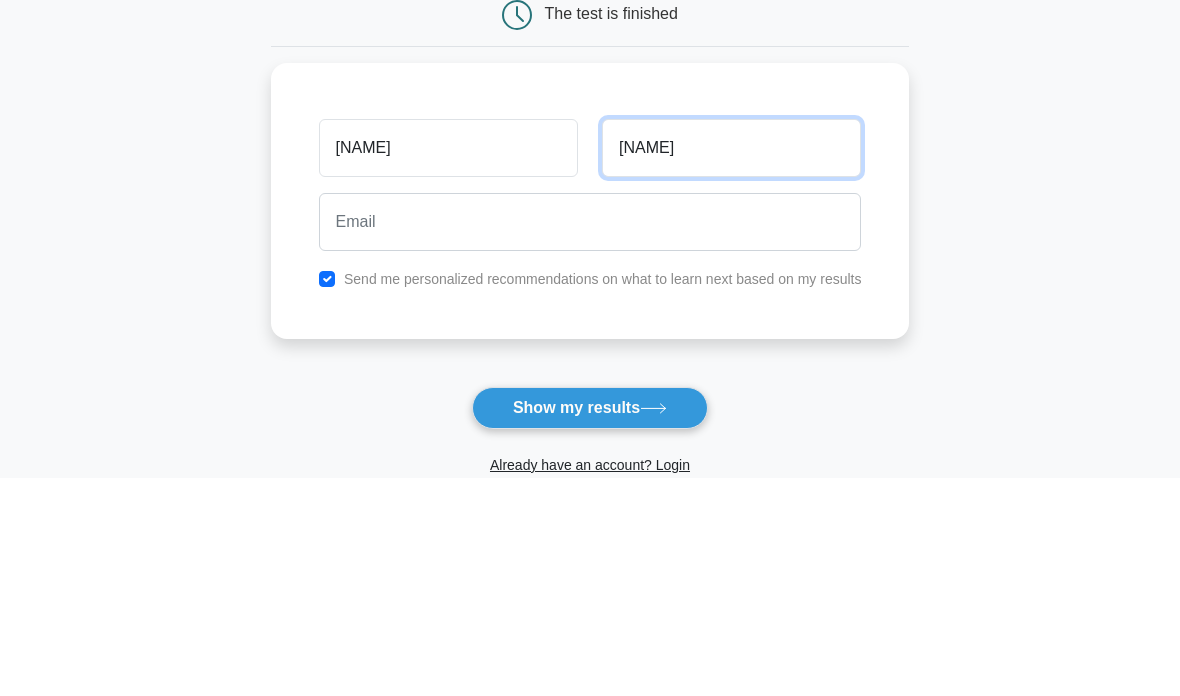 type on "poosai" 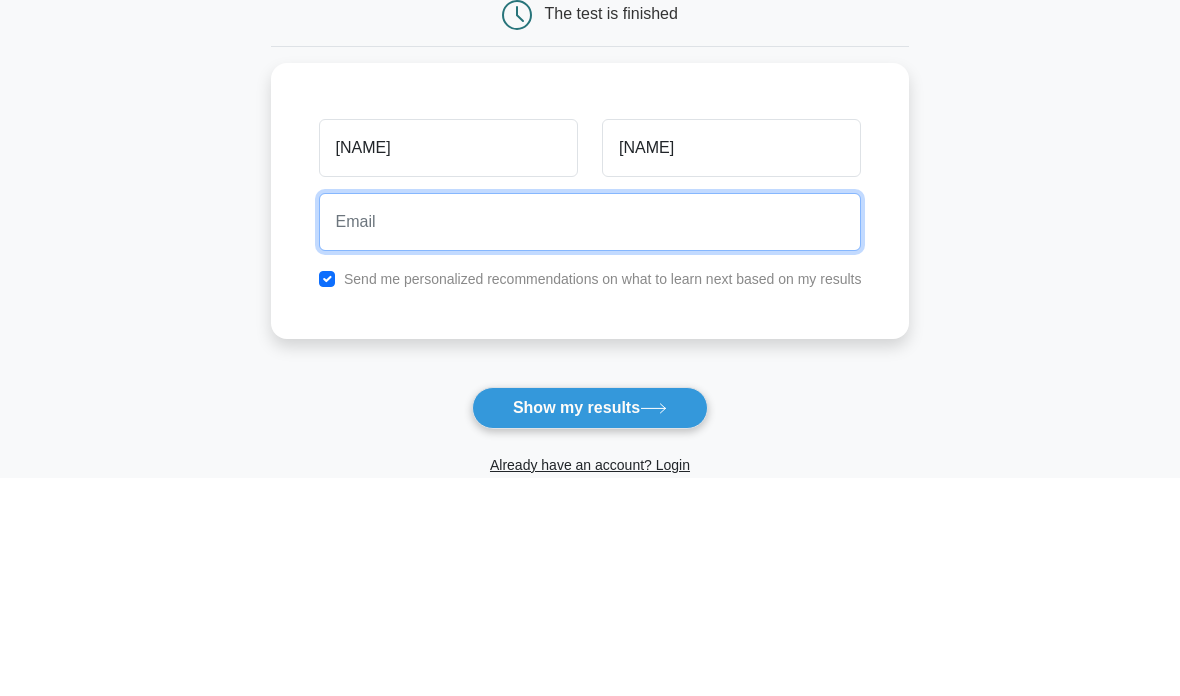 click at bounding box center [590, 441] 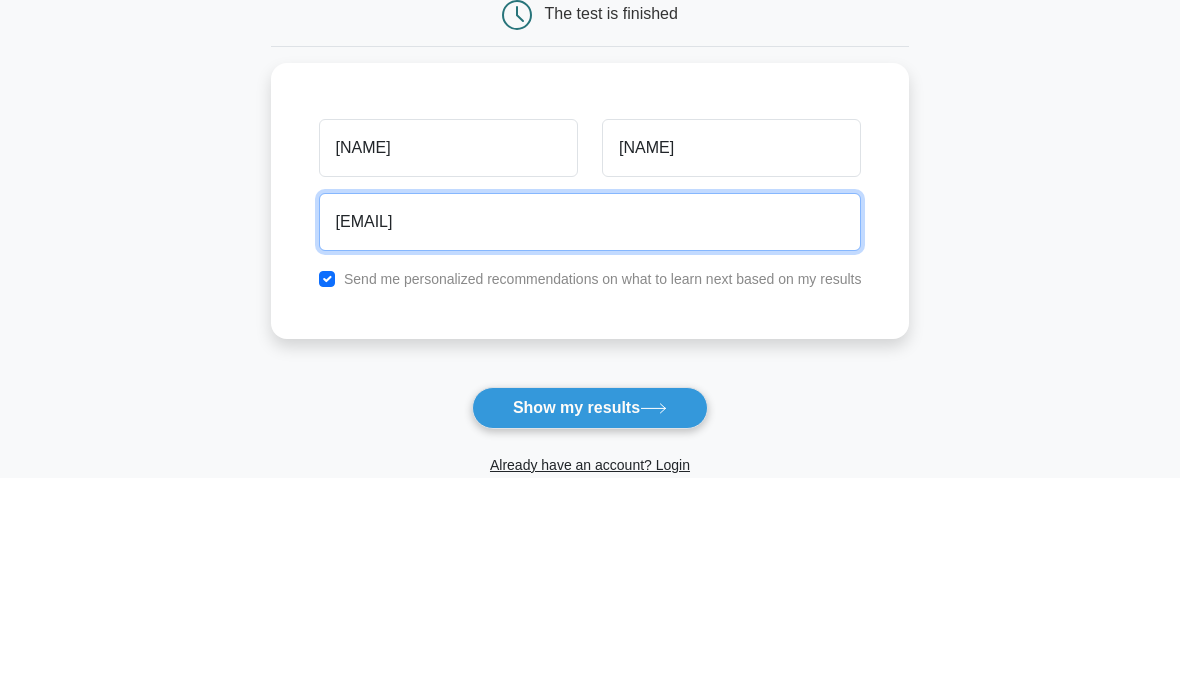 type on "jakarin.poos@bumail.net" 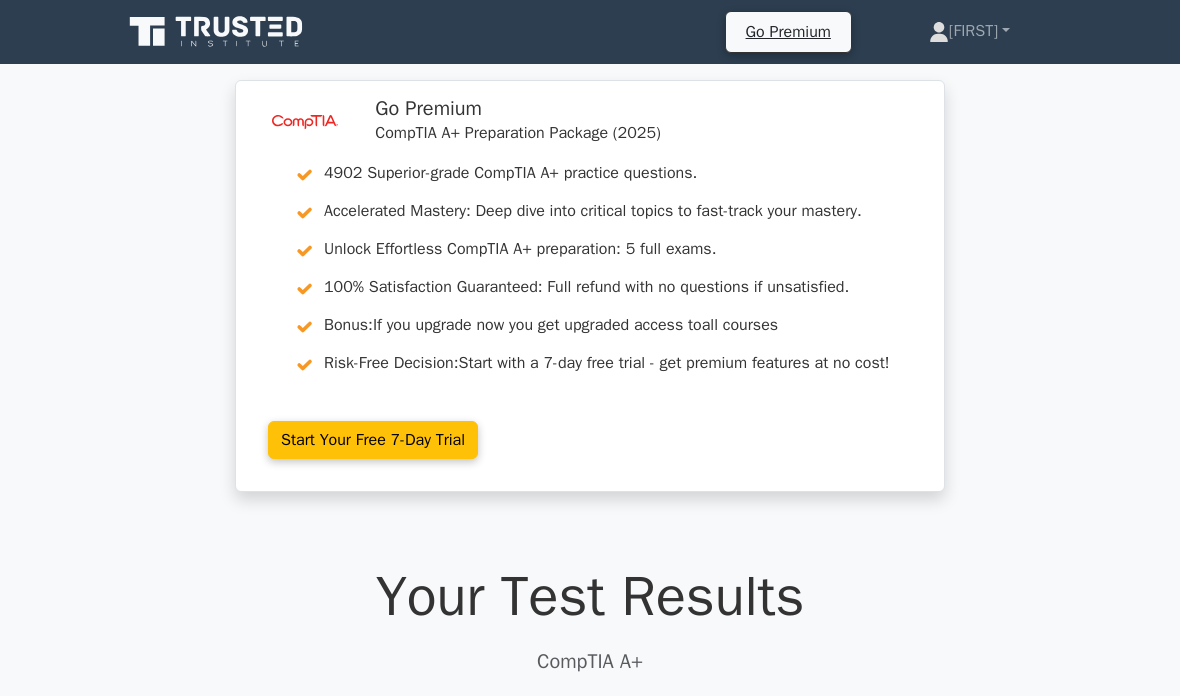 scroll, scrollTop: 0, scrollLeft: 0, axis: both 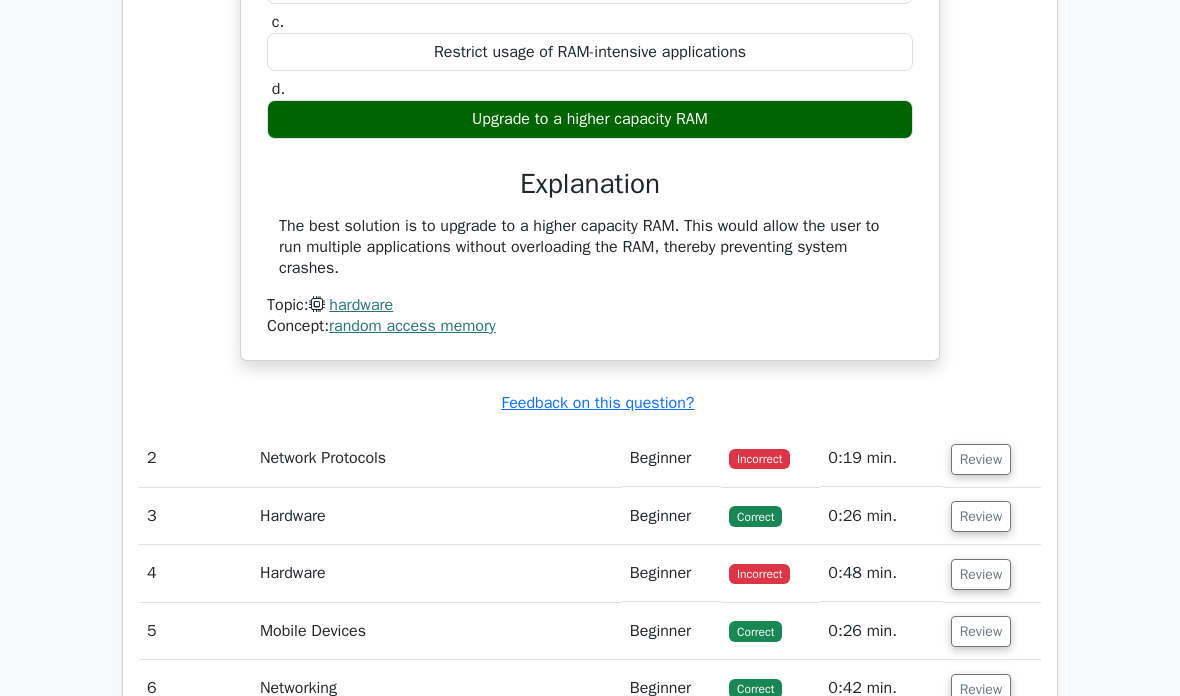 click on "A user is experiencing constant system crashes when using multiple applications at once. The system has 4GB of RAM. The task manager shows that RAM usage is constantly above 90%. What is the best solution?
a.
Optimize the system's virtual memory settings
b.
c. d." at bounding box center [590, 62] 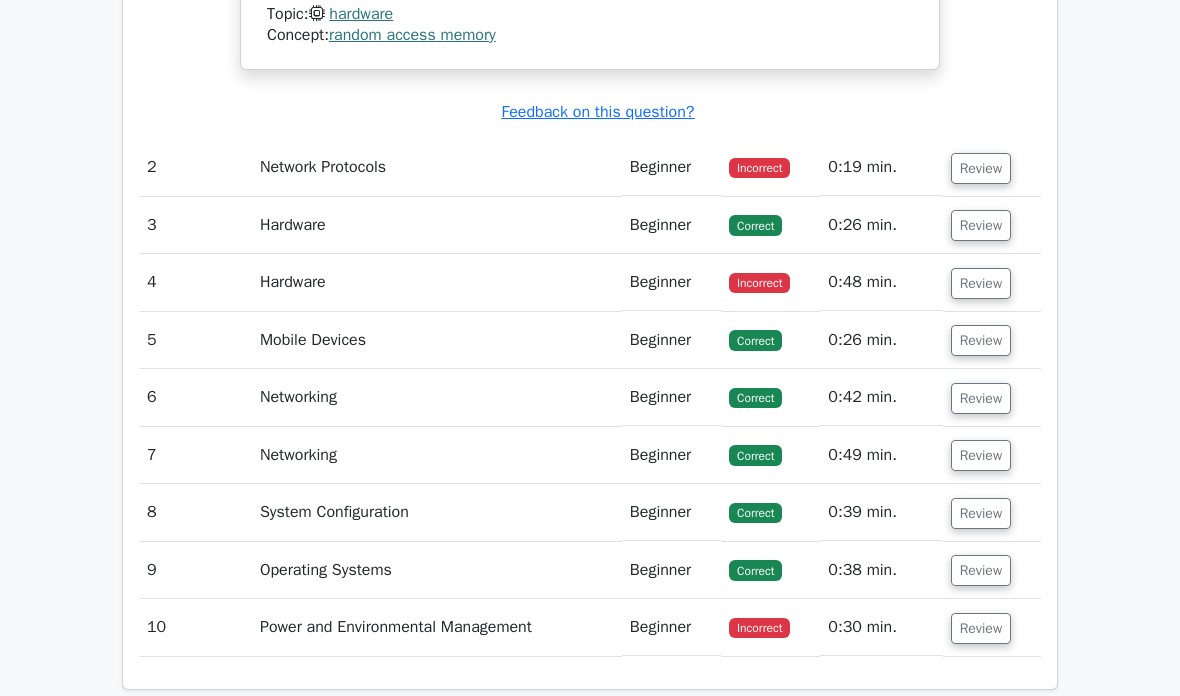 scroll, scrollTop: 2294, scrollLeft: 0, axis: vertical 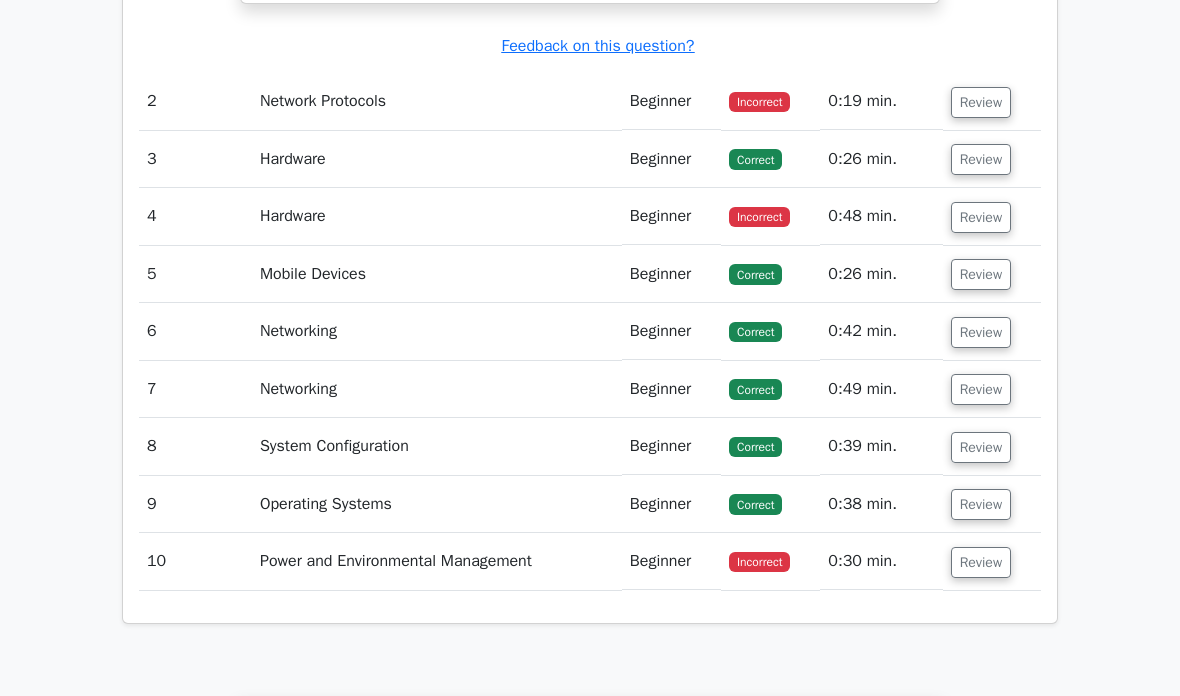 click on "Hardware" at bounding box center (437, 217) 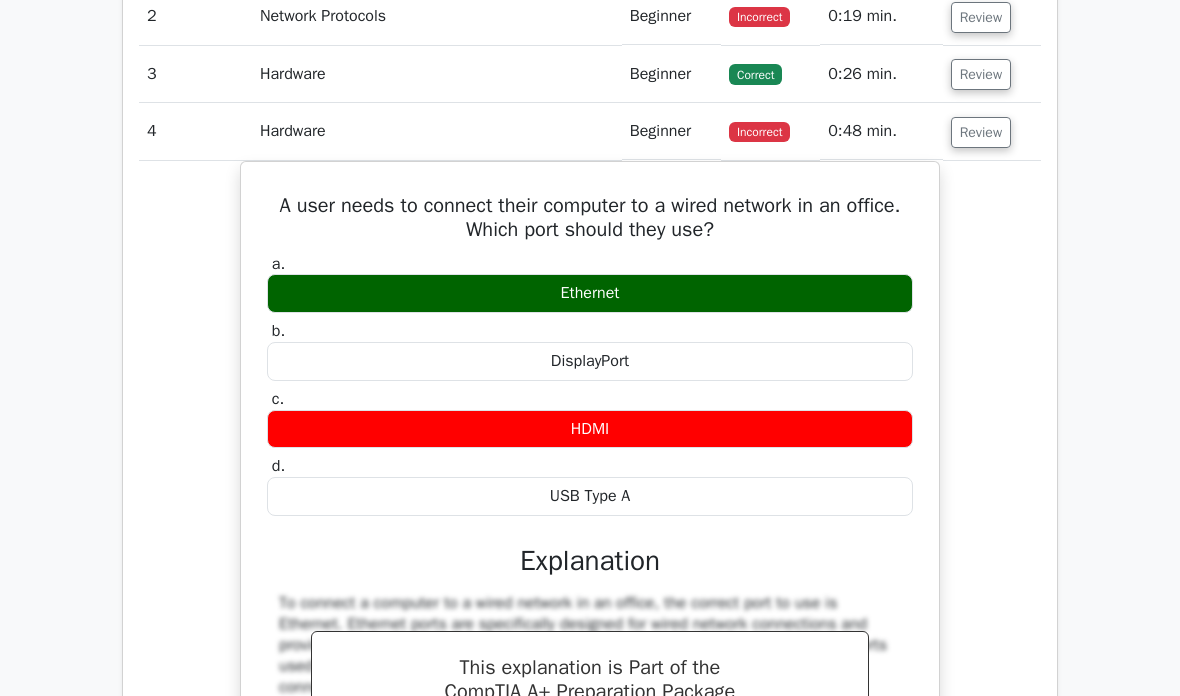 scroll, scrollTop: 2460, scrollLeft: 0, axis: vertical 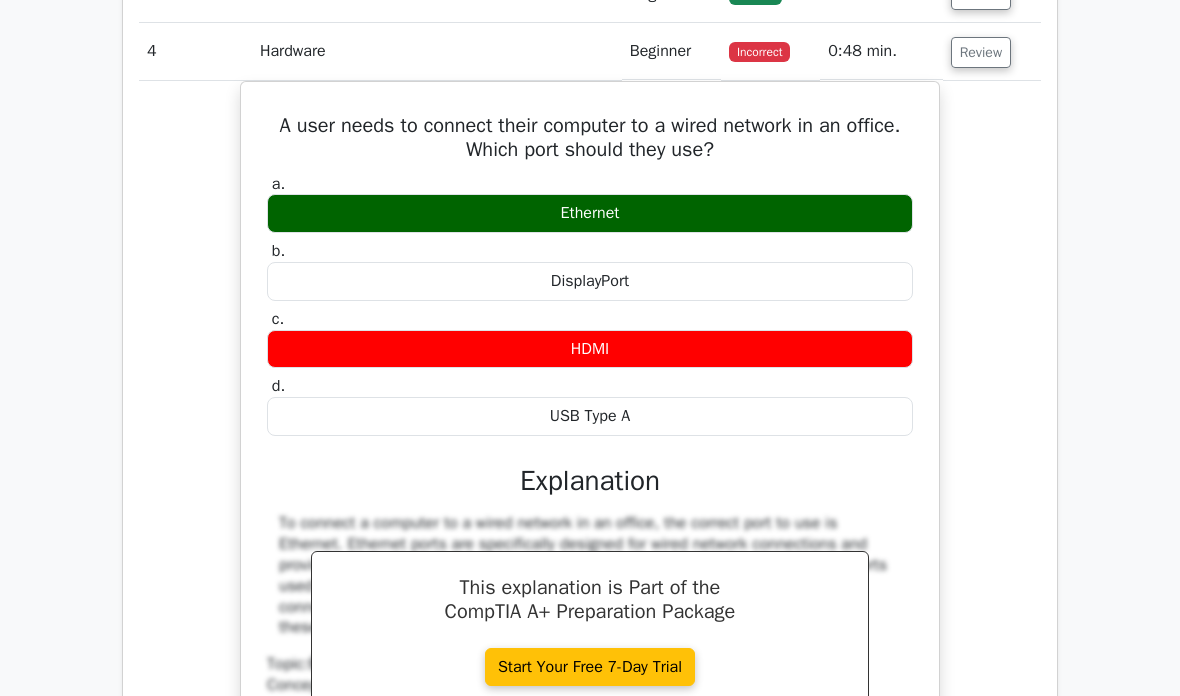 click on "a.
Ethernet
b.
DisplayPort
c." at bounding box center (590, 482) 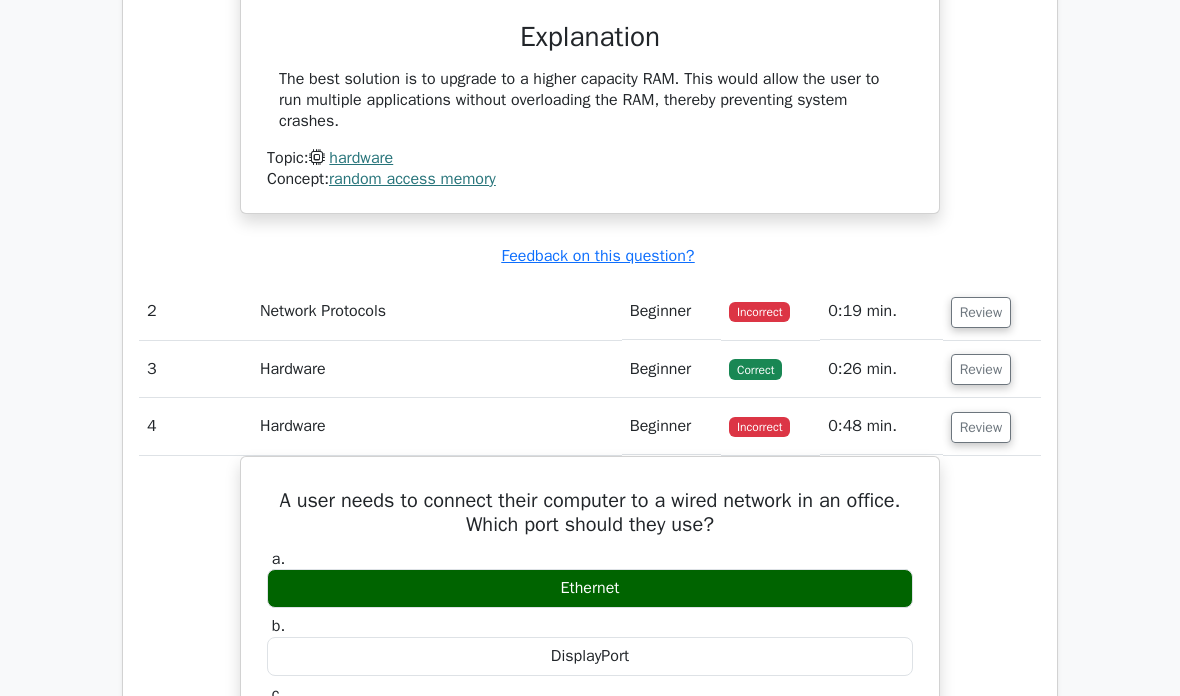 scroll, scrollTop: 2085, scrollLeft: 0, axis: vertical 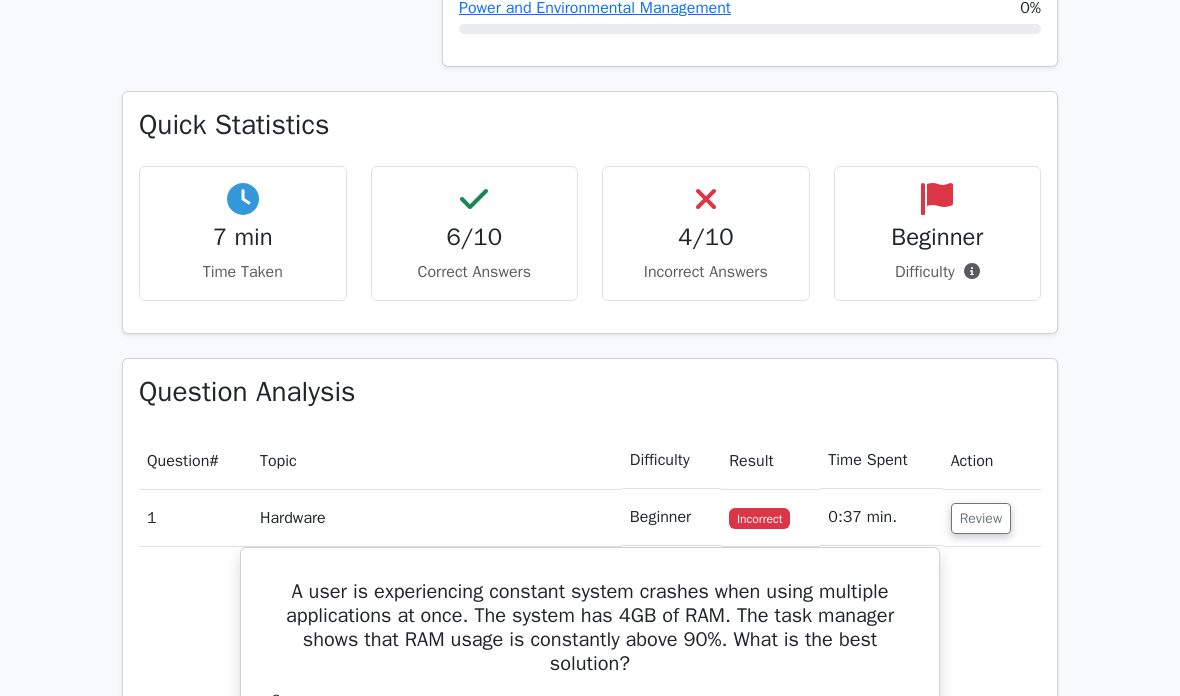 click on "Incorrect Answers" at bounding box center [706, 272] 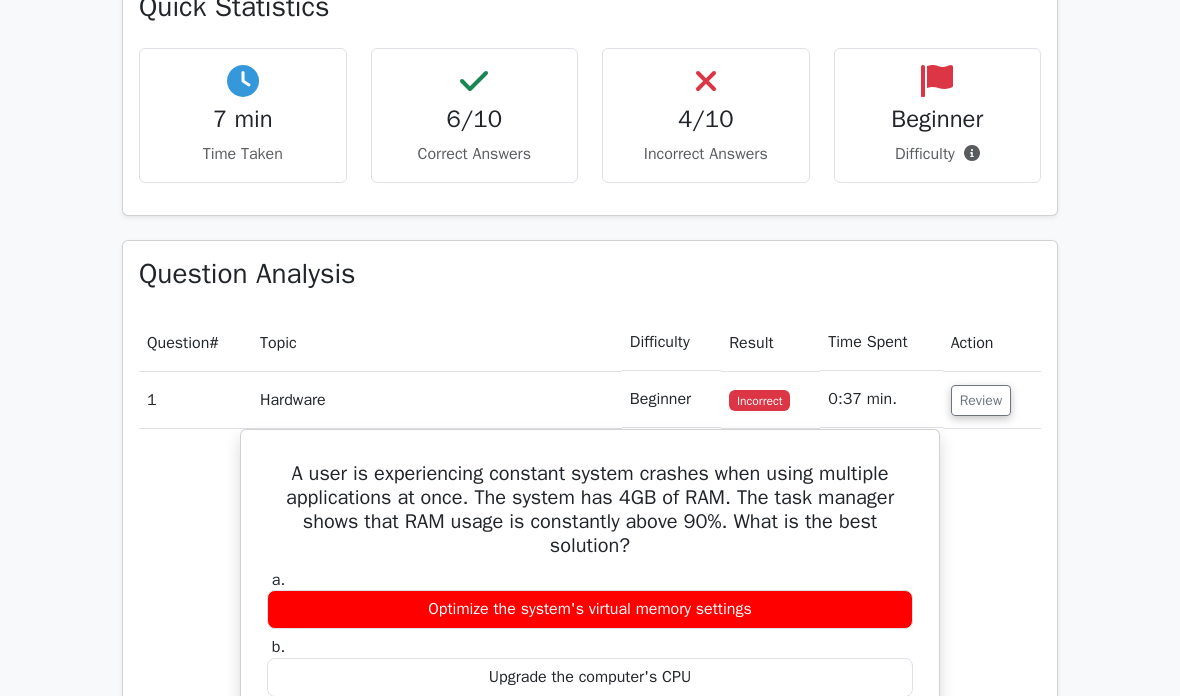 click on "Review" at bounding box center [981, 400] 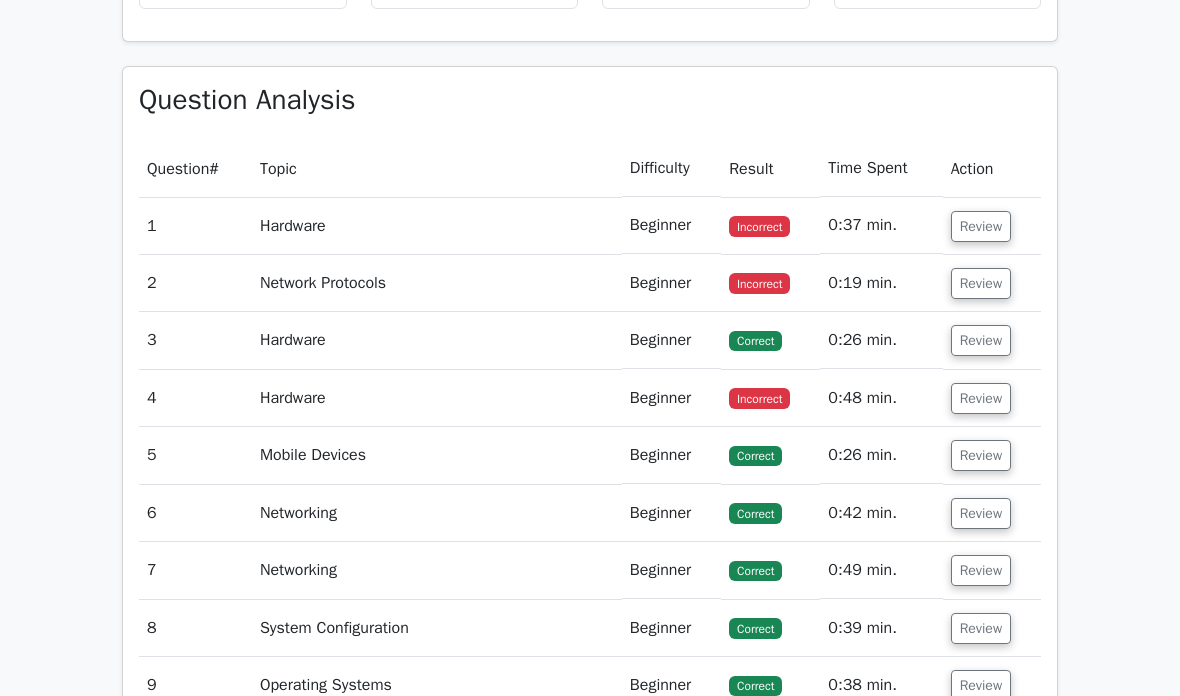 scroll, scrollTop: 1419, scrollLeft: 0, axis: vertical 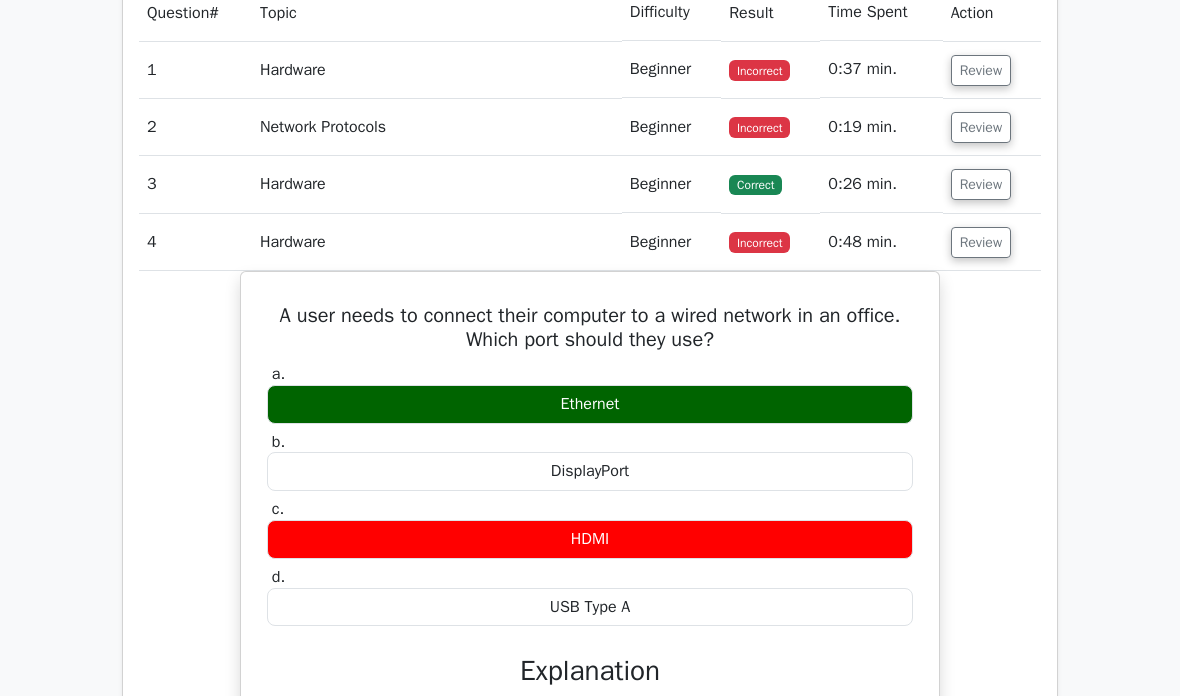 click on "Review" at bounding box center (981, 242) 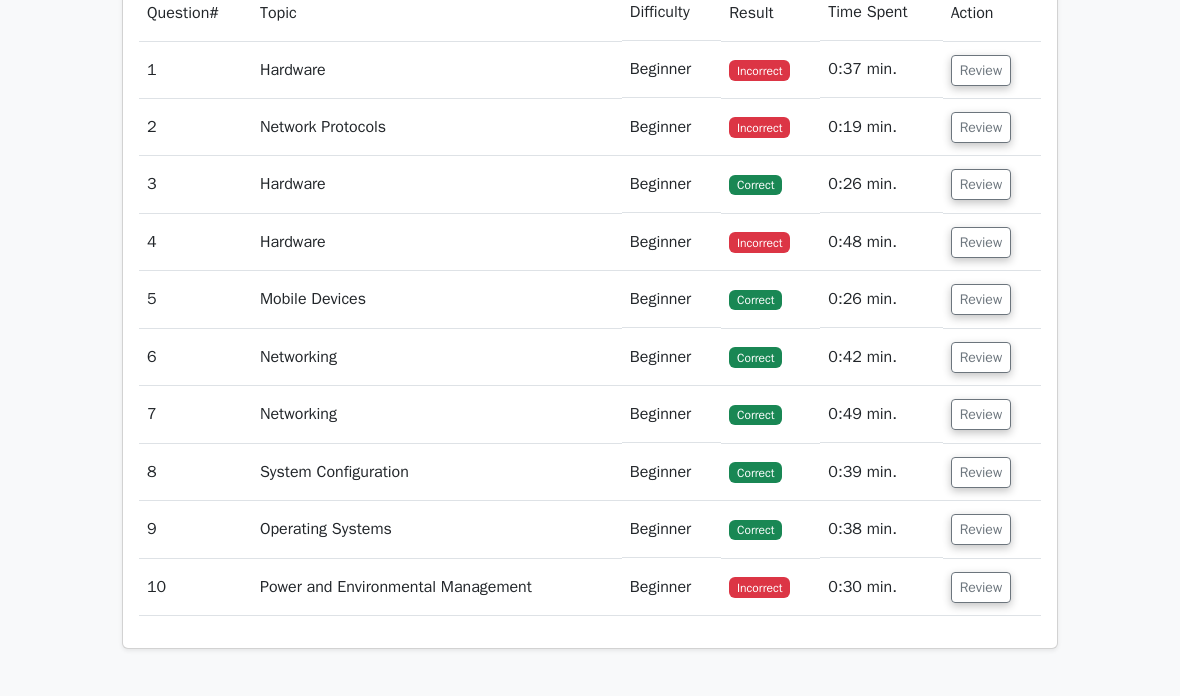 click on "Review" at bounding box center [981, 127] 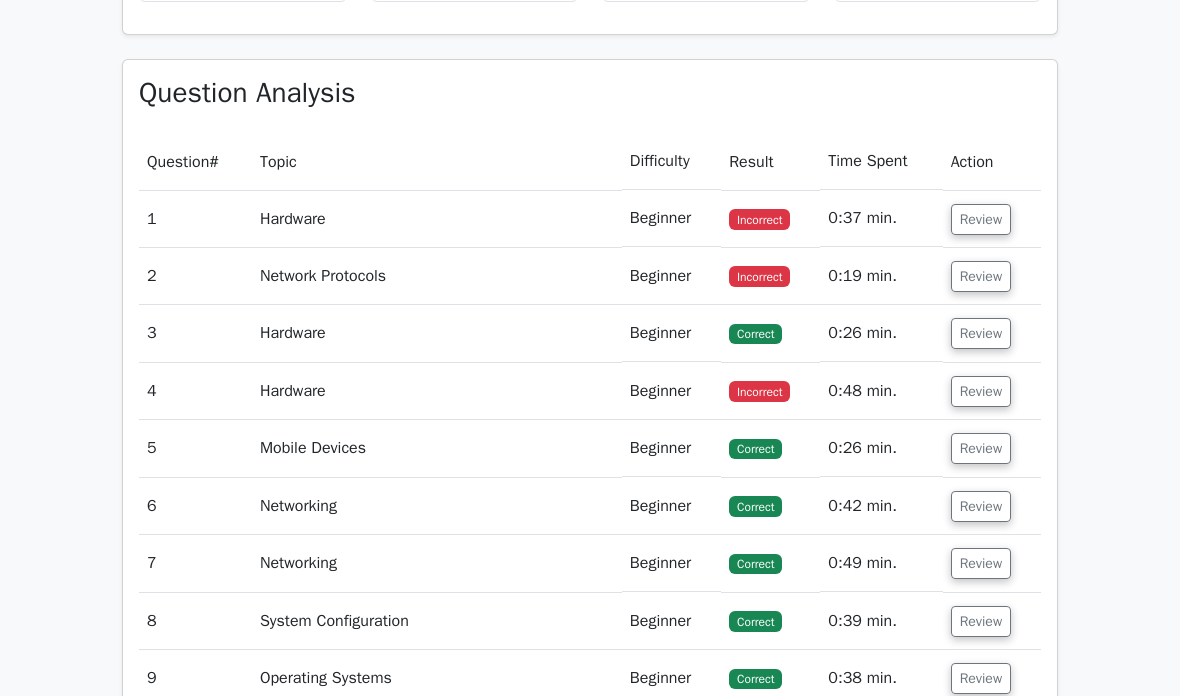 click on "Review" at bounding box center (981, 277) 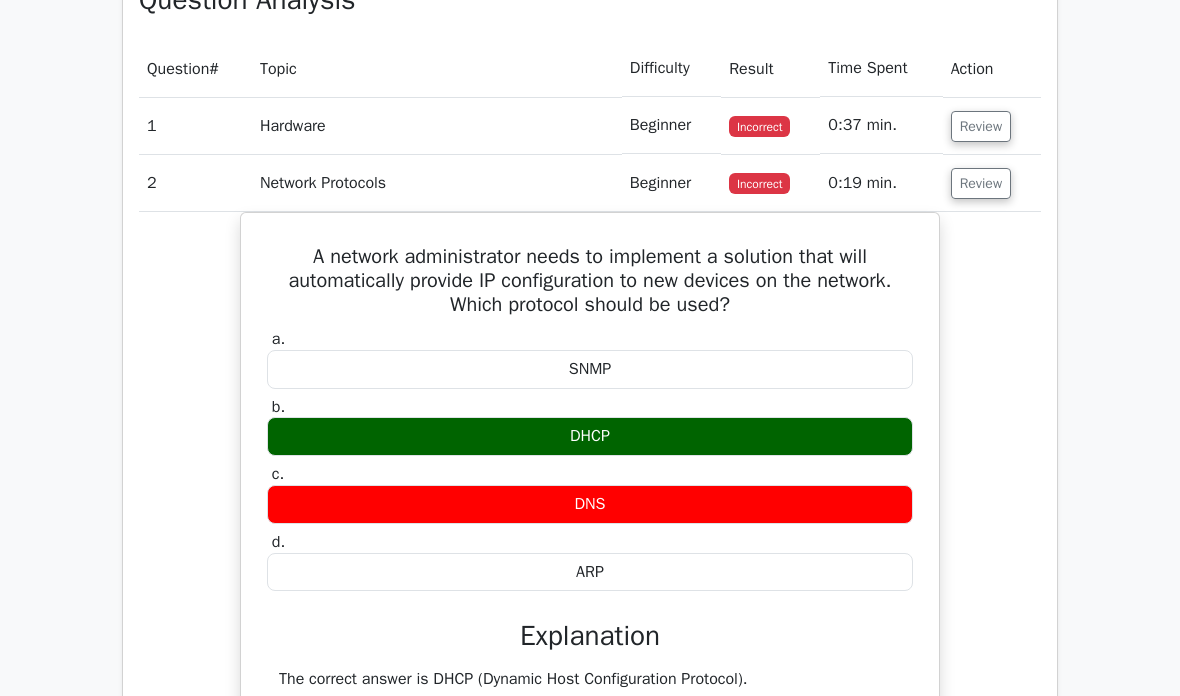 scroll, scrollTop: 1519, scrollLeft: 0, axis: vertical 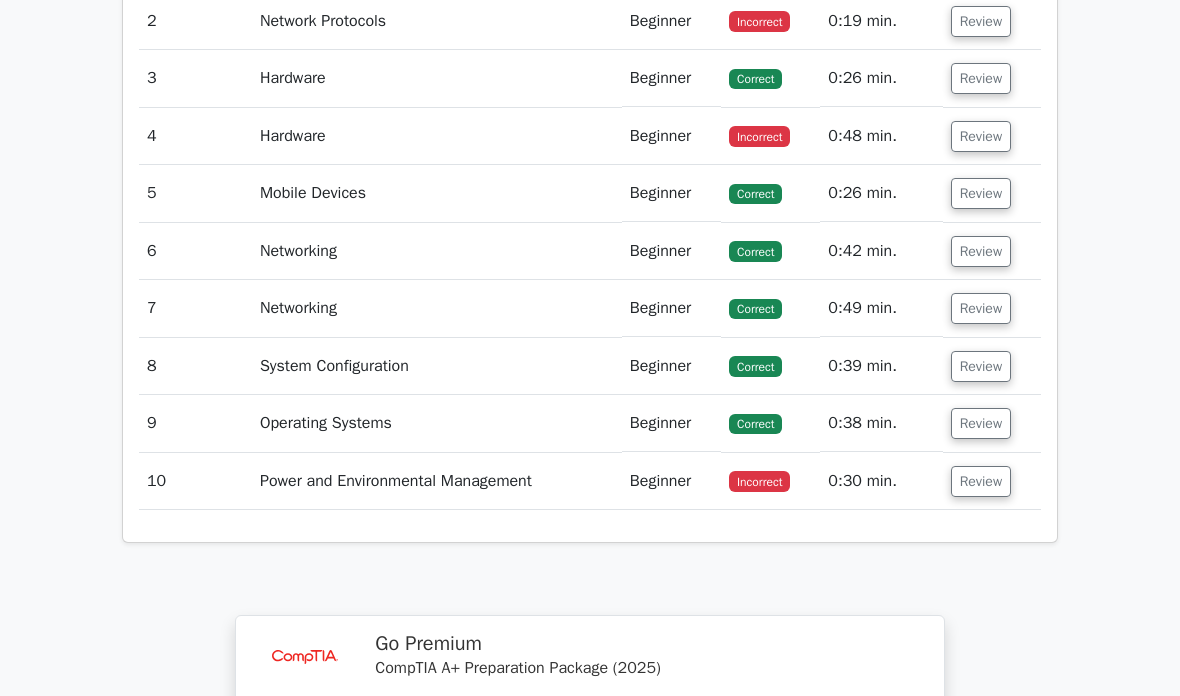 click on "Review" at bounding box center (981, 481) 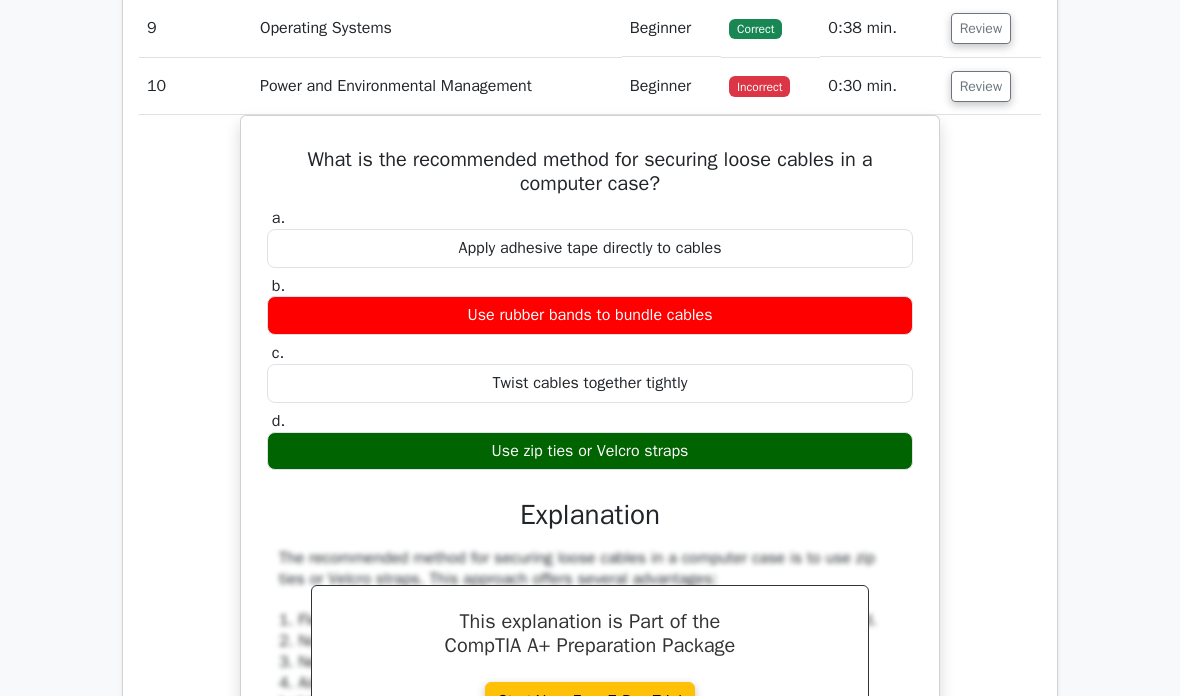scroll, scrollTop: 2076, scrollLeft: 0, axis: vertical 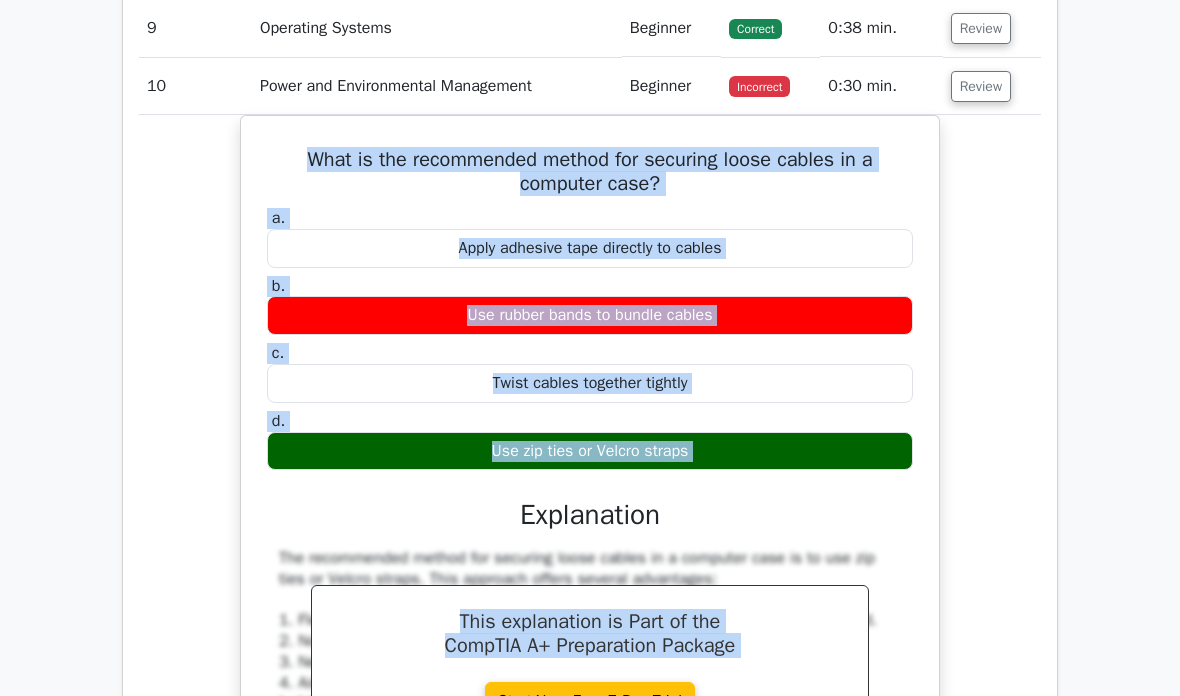 click on "What is the recommended method for securing loose cables in a computer case?
a.
Apply adhesive tape directly to cables
b.
c.
d." at bounding box center (590, 624) 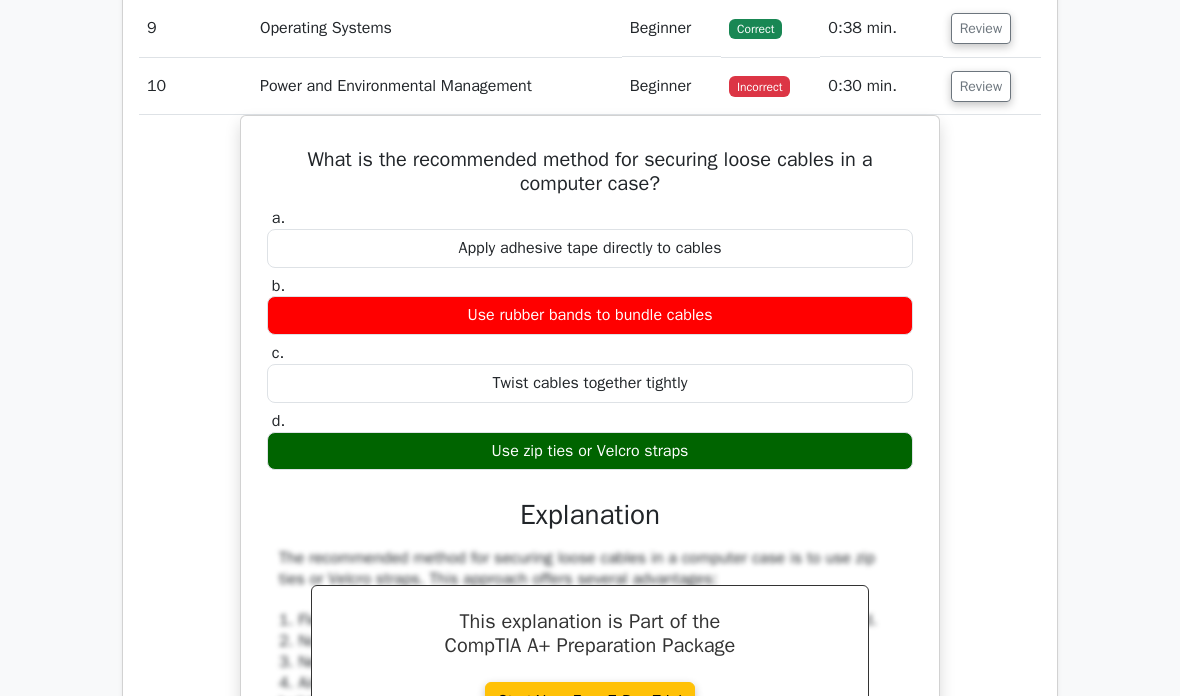 scroll, scrollTop: 0, scrollLeft: 0, axis: both 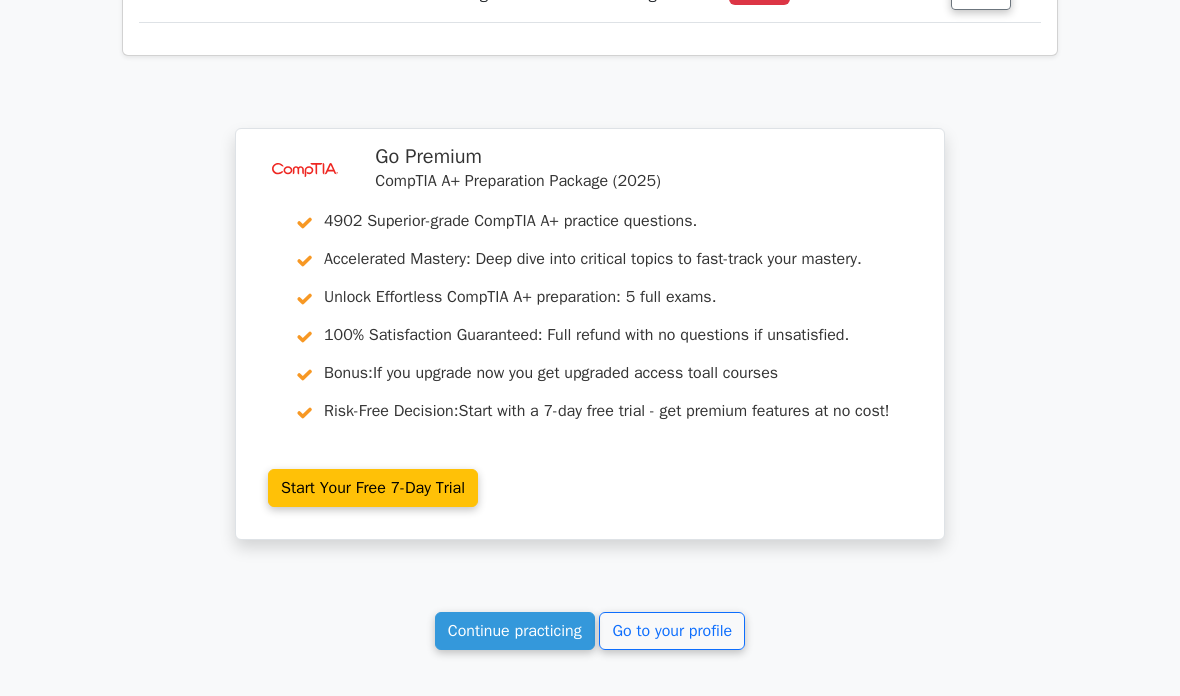click on "Continue practicing" at bounding box center [515, 631] 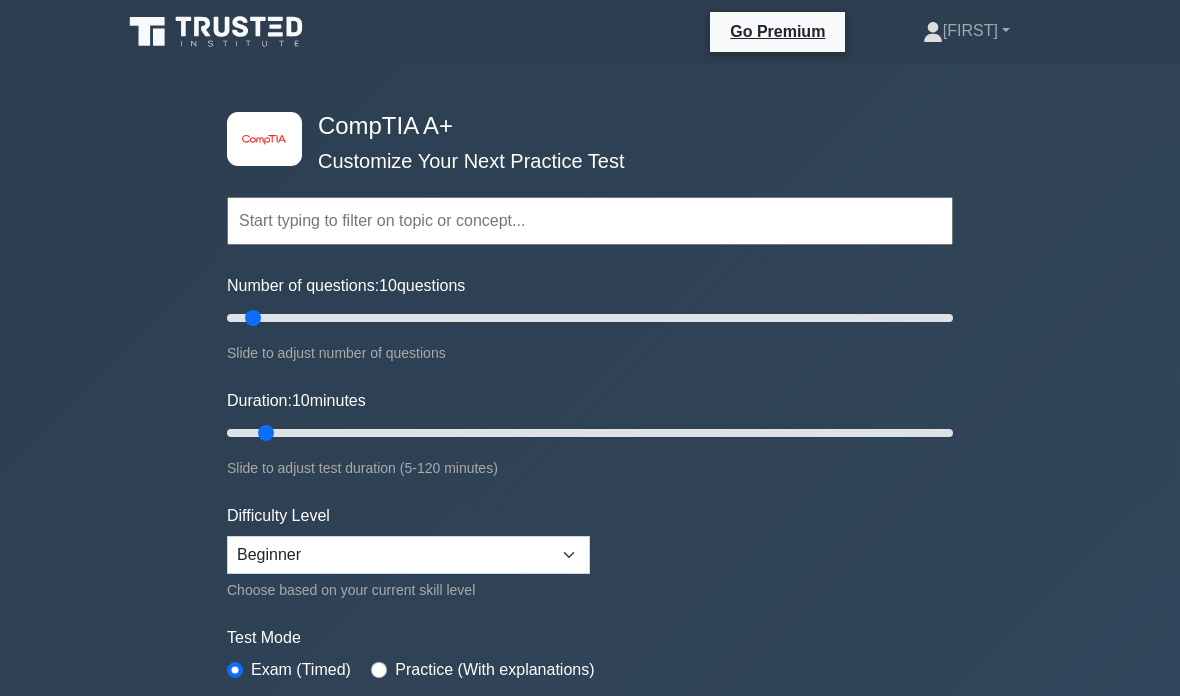 scroll, scrollTop: 0, scrollLeft: 0, axis: both 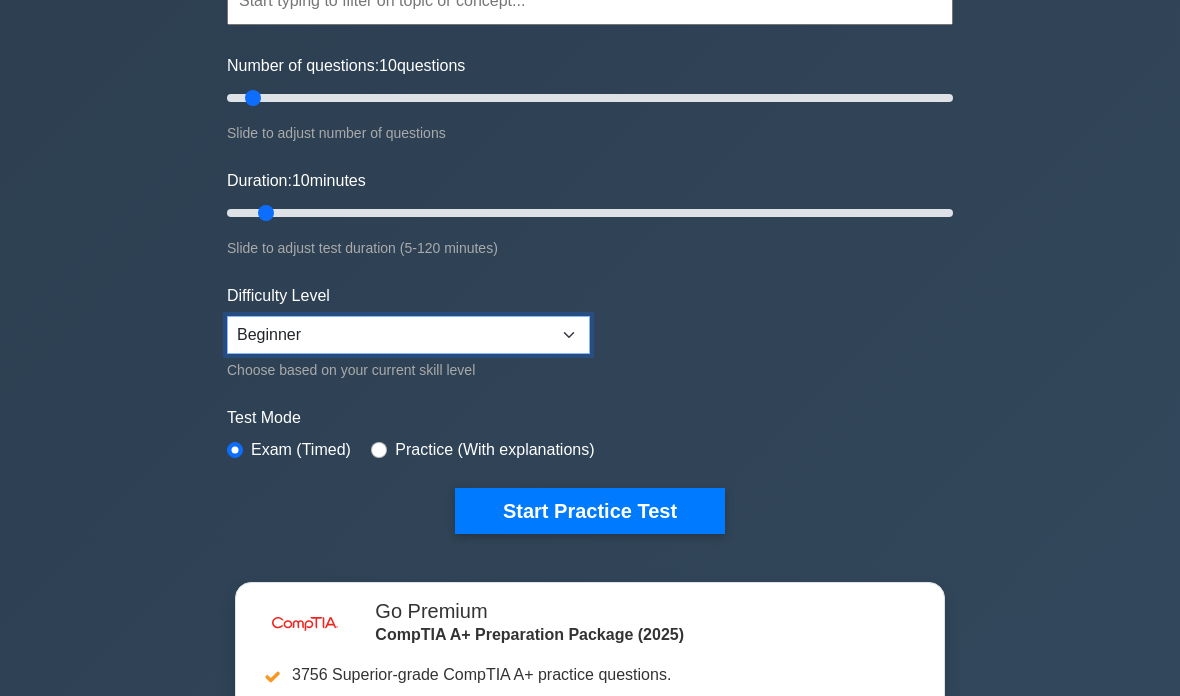 click on "Beginner
Intermediate
Expert" at bounding box center (408, 336) 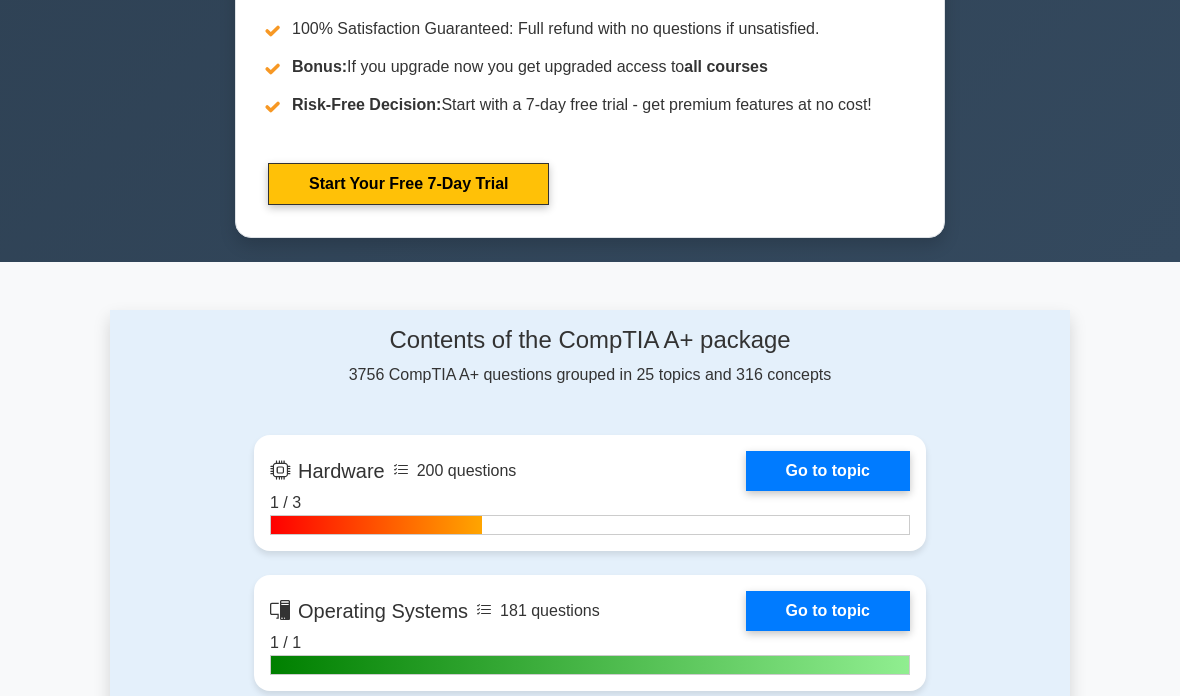 scroll, scrollTop: 926, scrollLeft: 0, axis: vertical 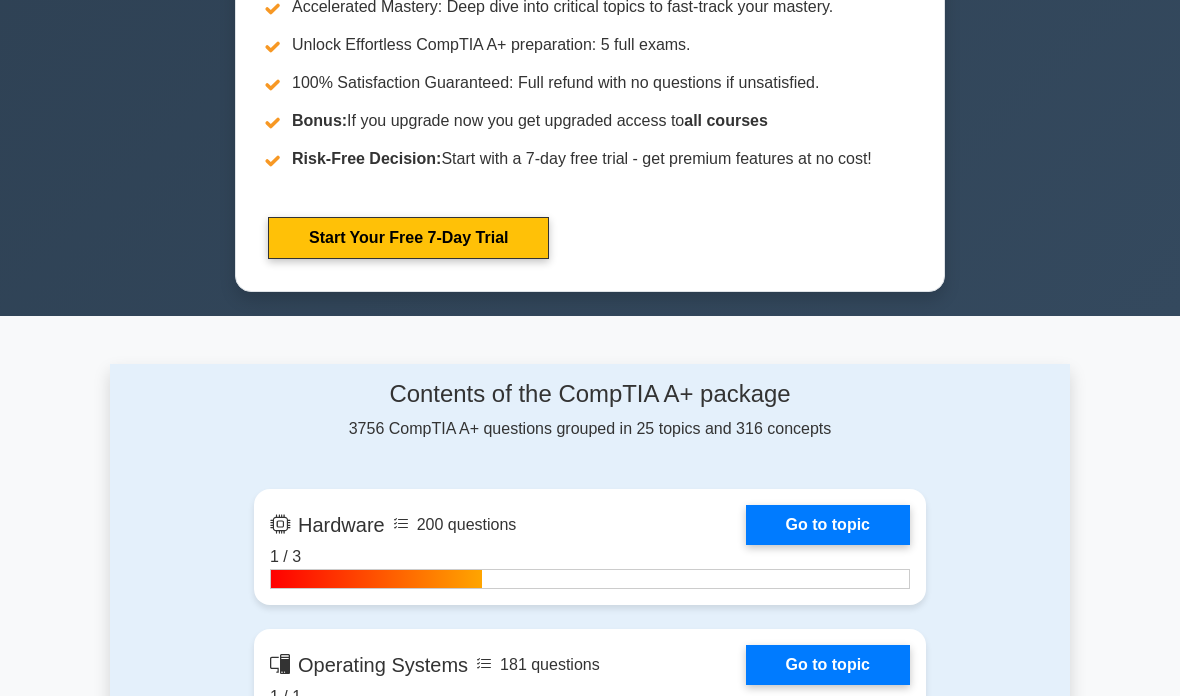 click on "Start Your Free 7-Day Trial" at bounding box center (408, 238) 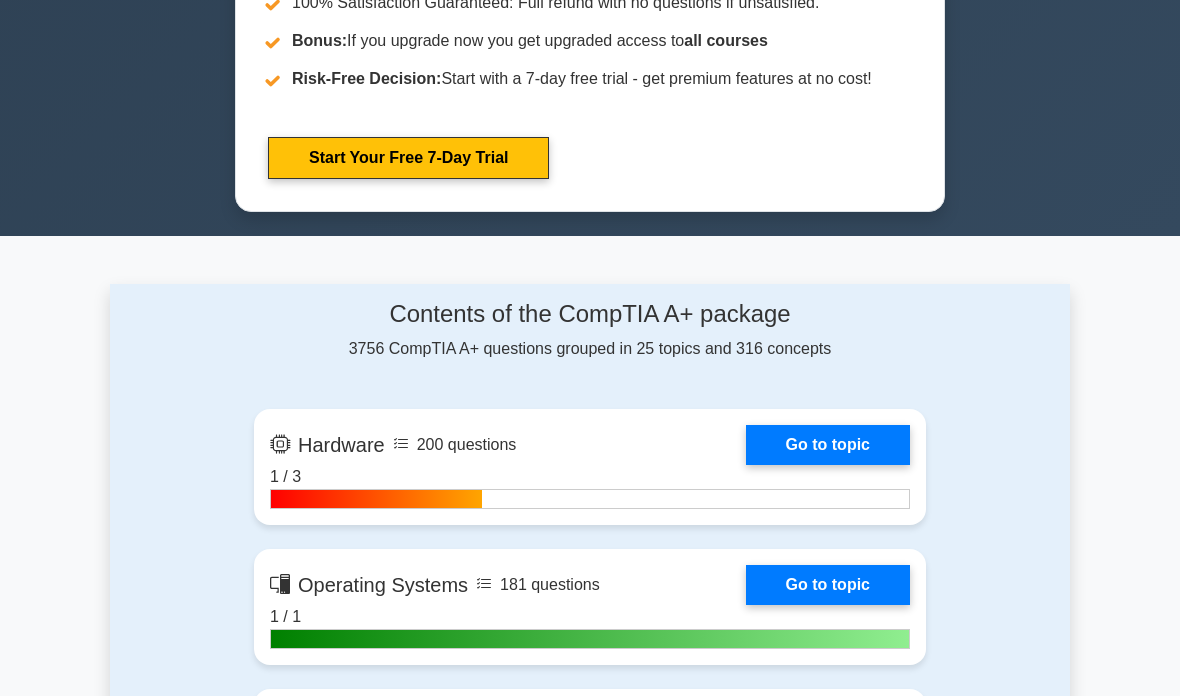 scroll, scrollTop: 1006, scrollLeft: 0, axis: vertical 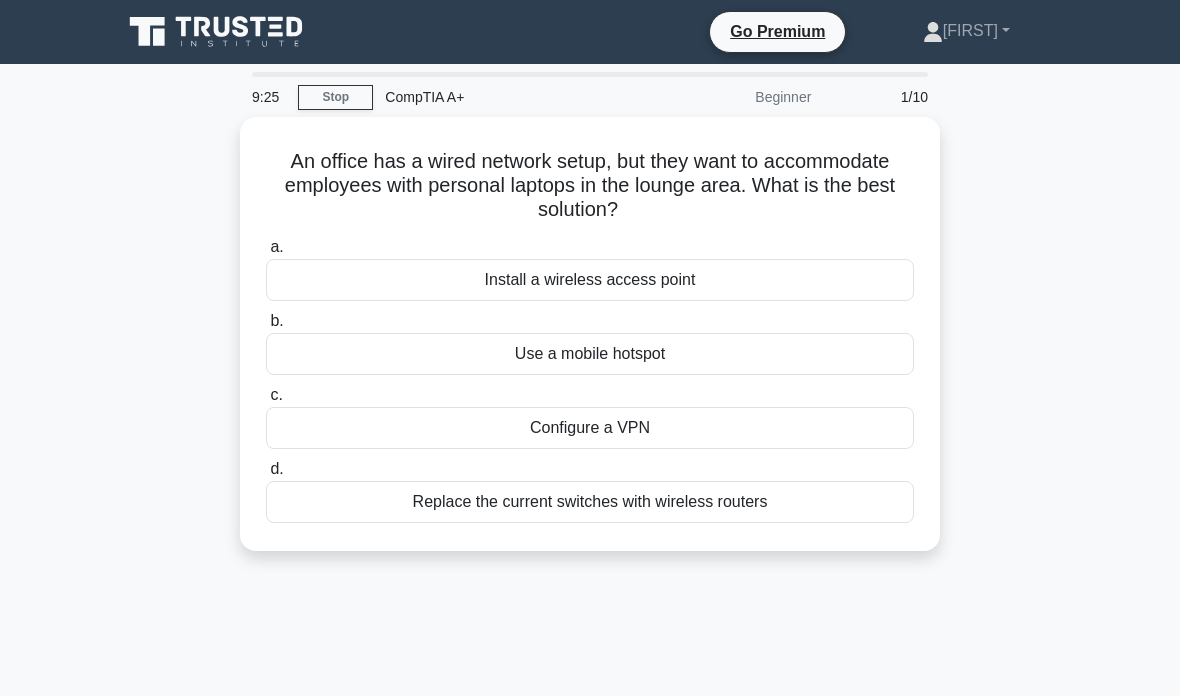 click on "9:25
Stop
CompTIA A+
Beginner
1/10
An office has a wired network setup, but they want to accommodate employees with personal laptops in the lounge area. What is the best solution?
.spinner_0XTQ{transform-origin:center;animation:spinner_y6GP .75s linear infinite}@keyframes spinner_y6GP{100%{transform:rotate(360deg)}}
a." at bounding box center (590, 572) 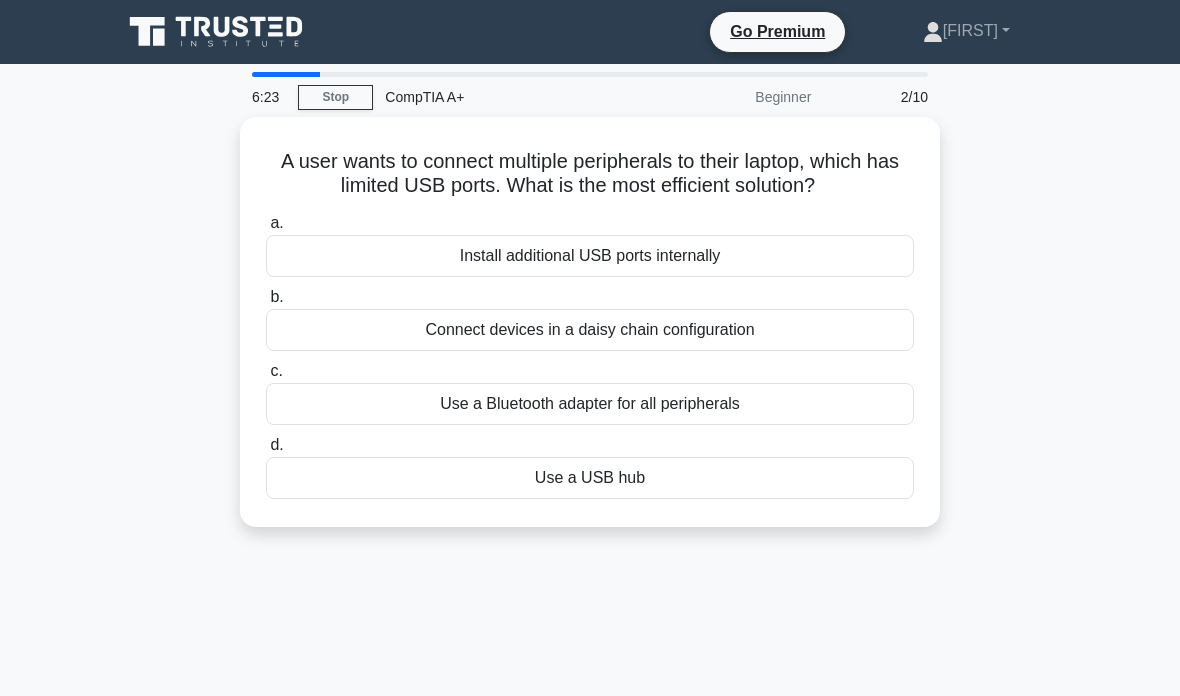 click on "6:23
Stop
CompTIA A+
Beginner
2/10
A user wants to connect multiple peripherals to their laptop, which has limited USB ports. What is the most efficient solution?
.spinner_0XTQ{transform-origin:center;animation:spinner_y6GP .75s linear infinite}@keyframes spinner_y6GP{100%{transform:rotate(360deg)}}
a.
b. c. d." at bounding box center [590, 572] 